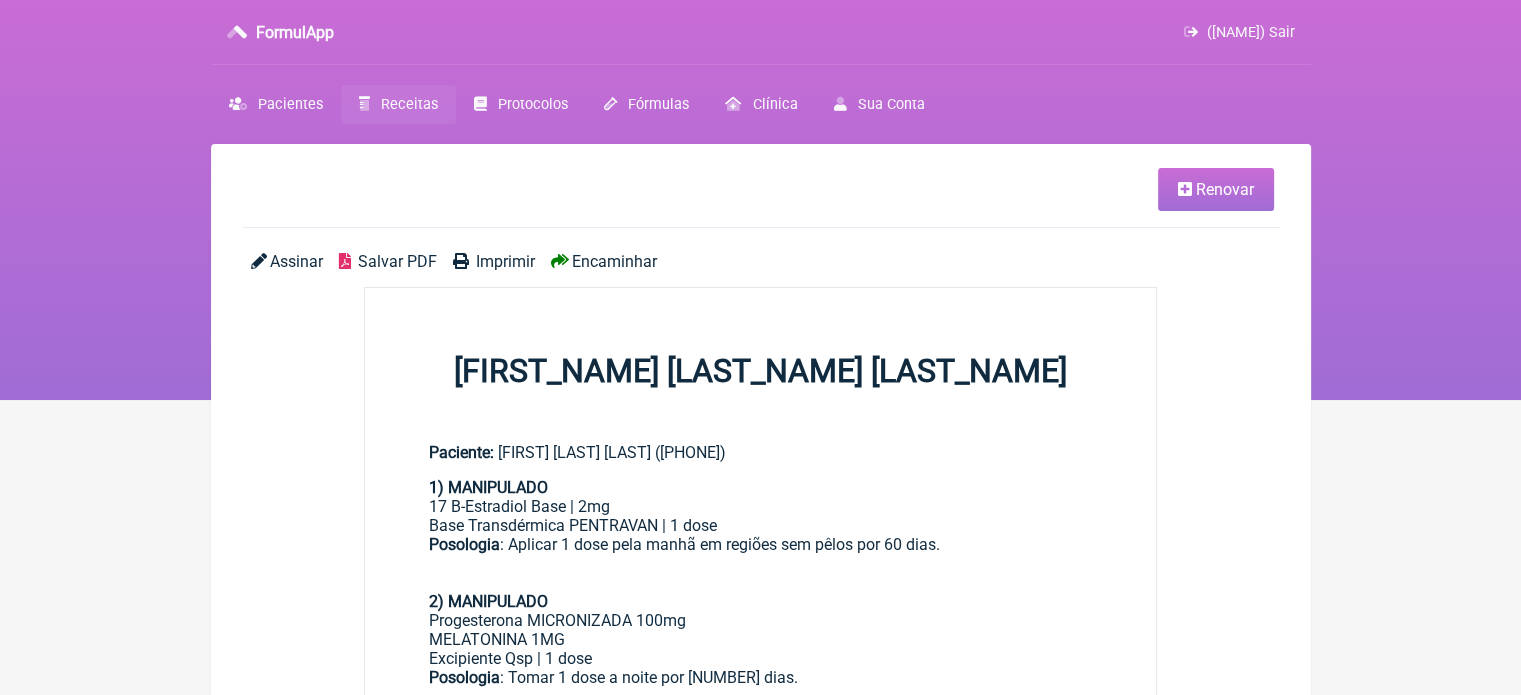 scroll, scrollTop: 0, scrollLeft: 0, axis: both 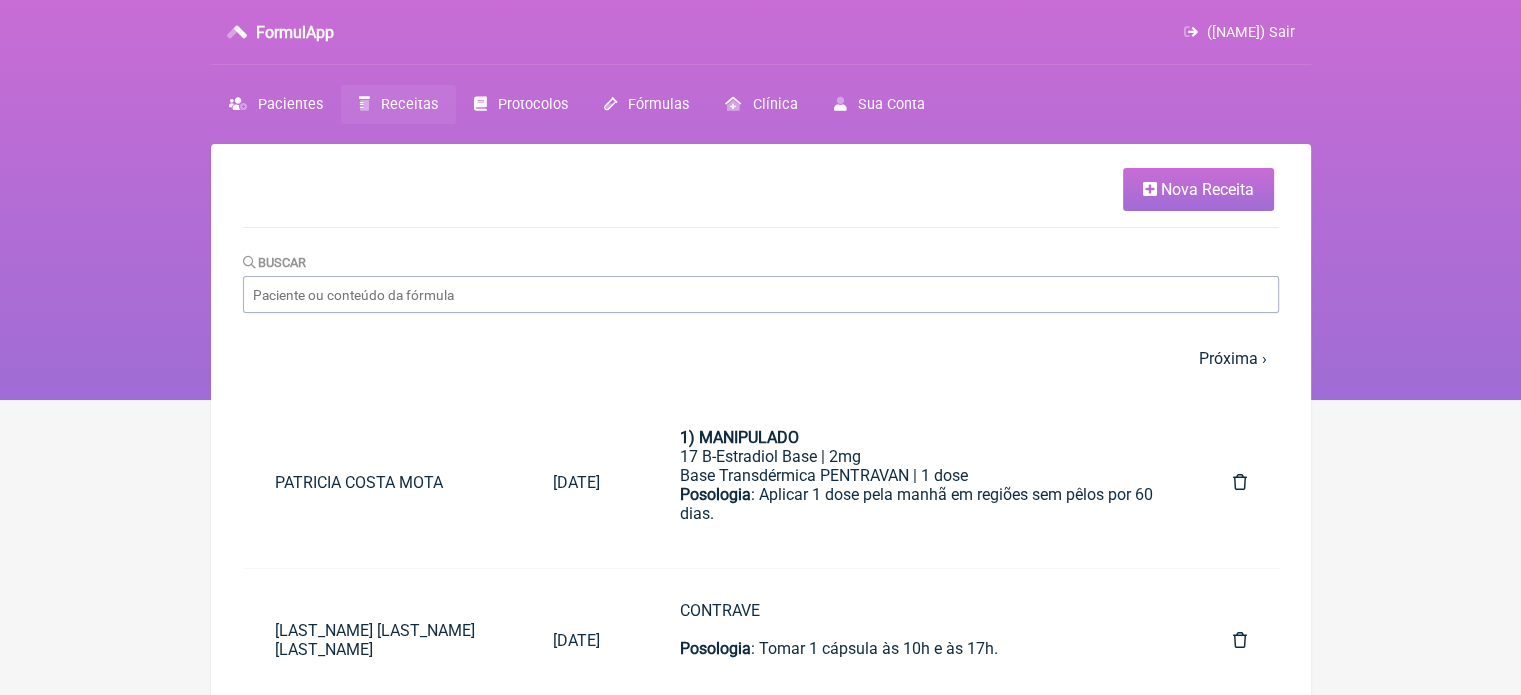 click on "Nova Receita" at bounding box center [1207, 189] 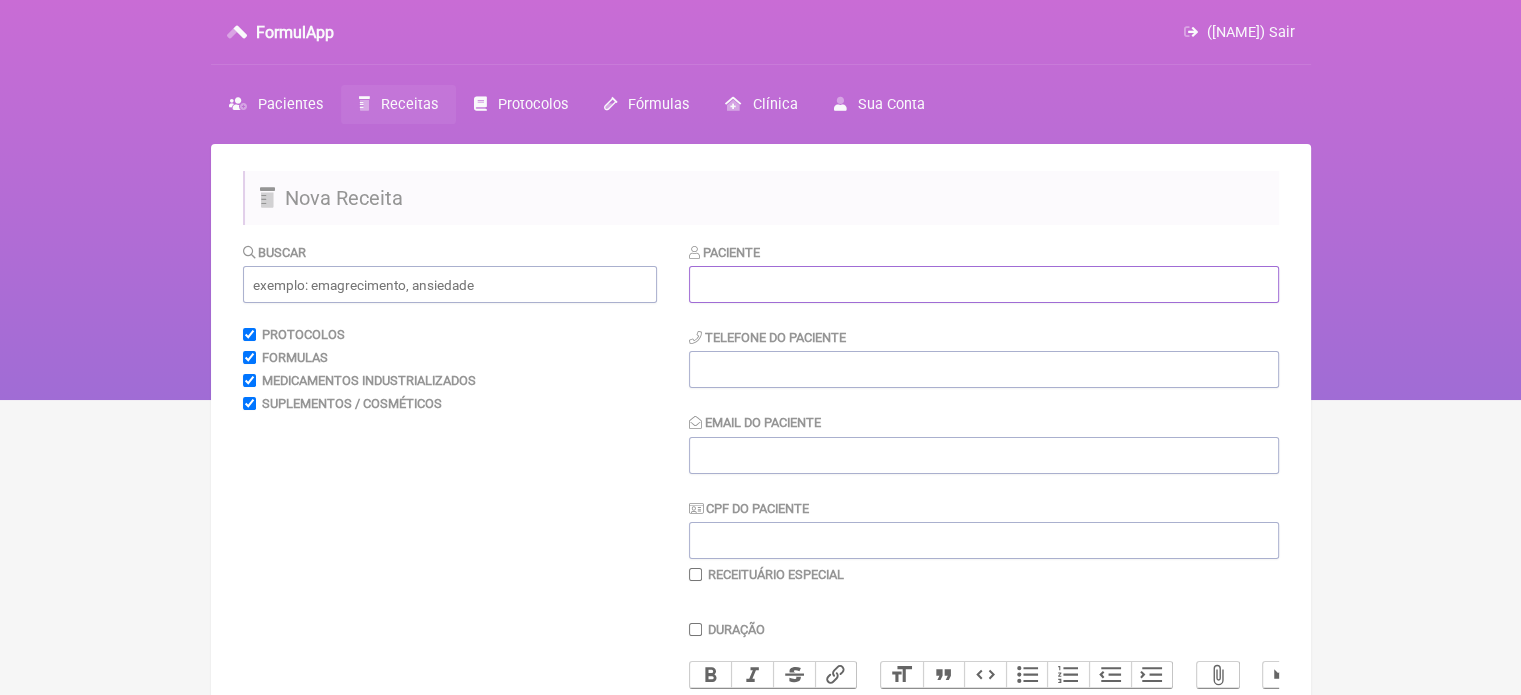 click at bounding box center (984, 284) 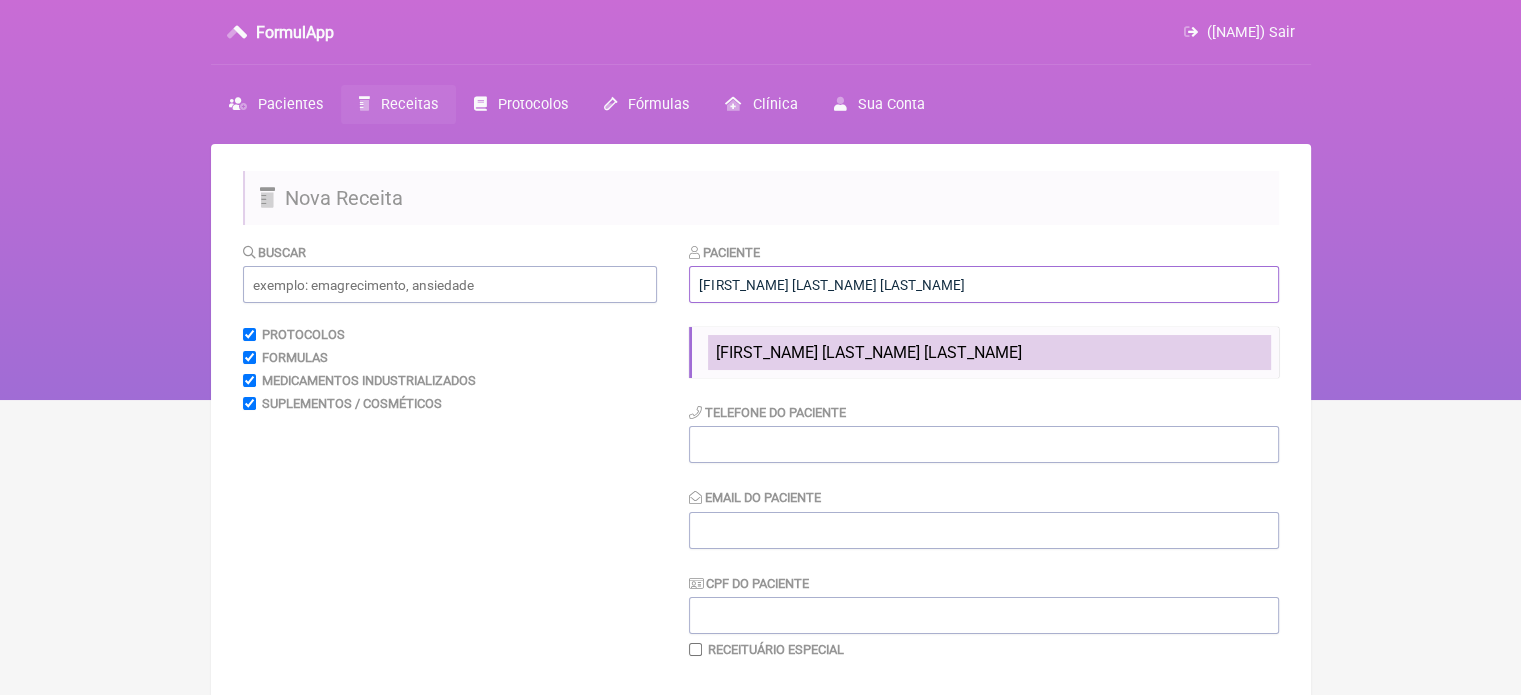 type on "[FIRST_NAME] [LAST_NAME] [LAST_NAME]" 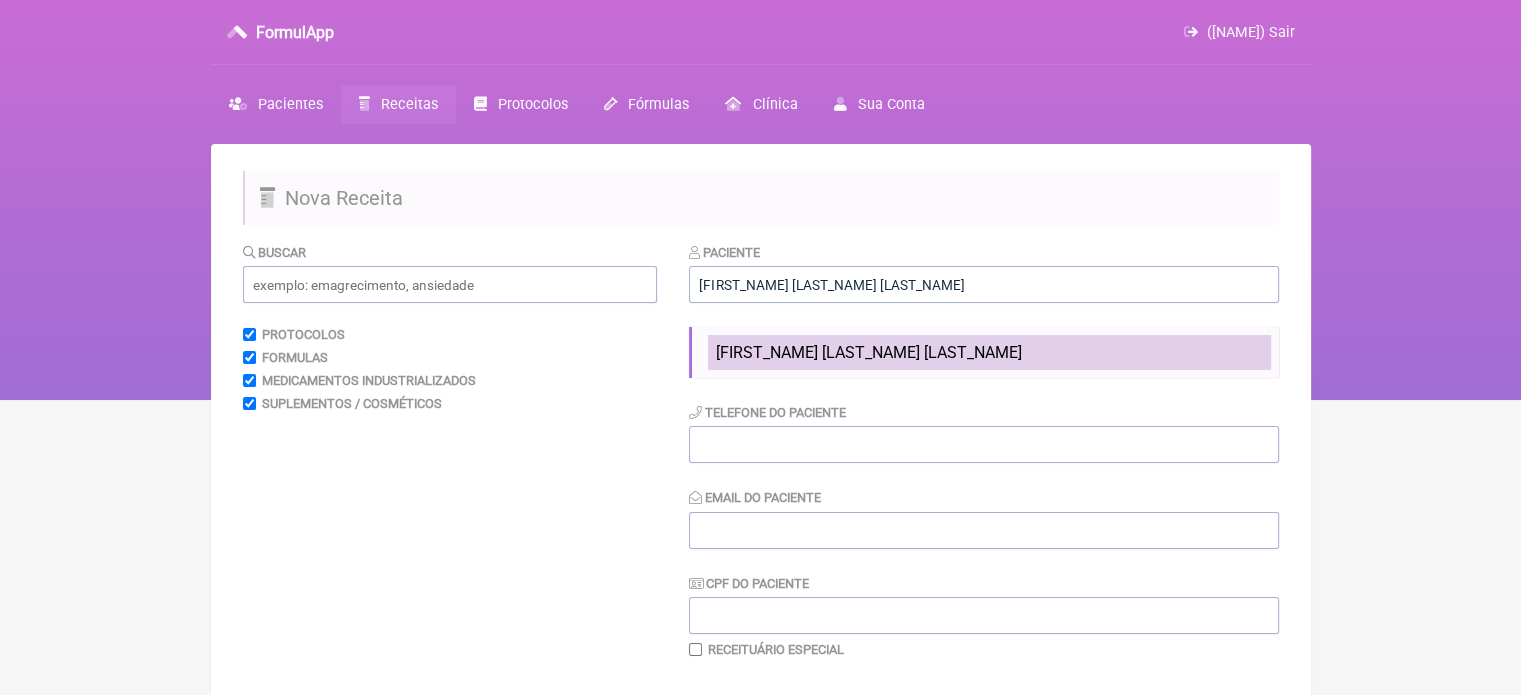 click on "[FIRST_NAME] [LAST_NAME] [LAST_NAME]" at bounding box center [989, 352] 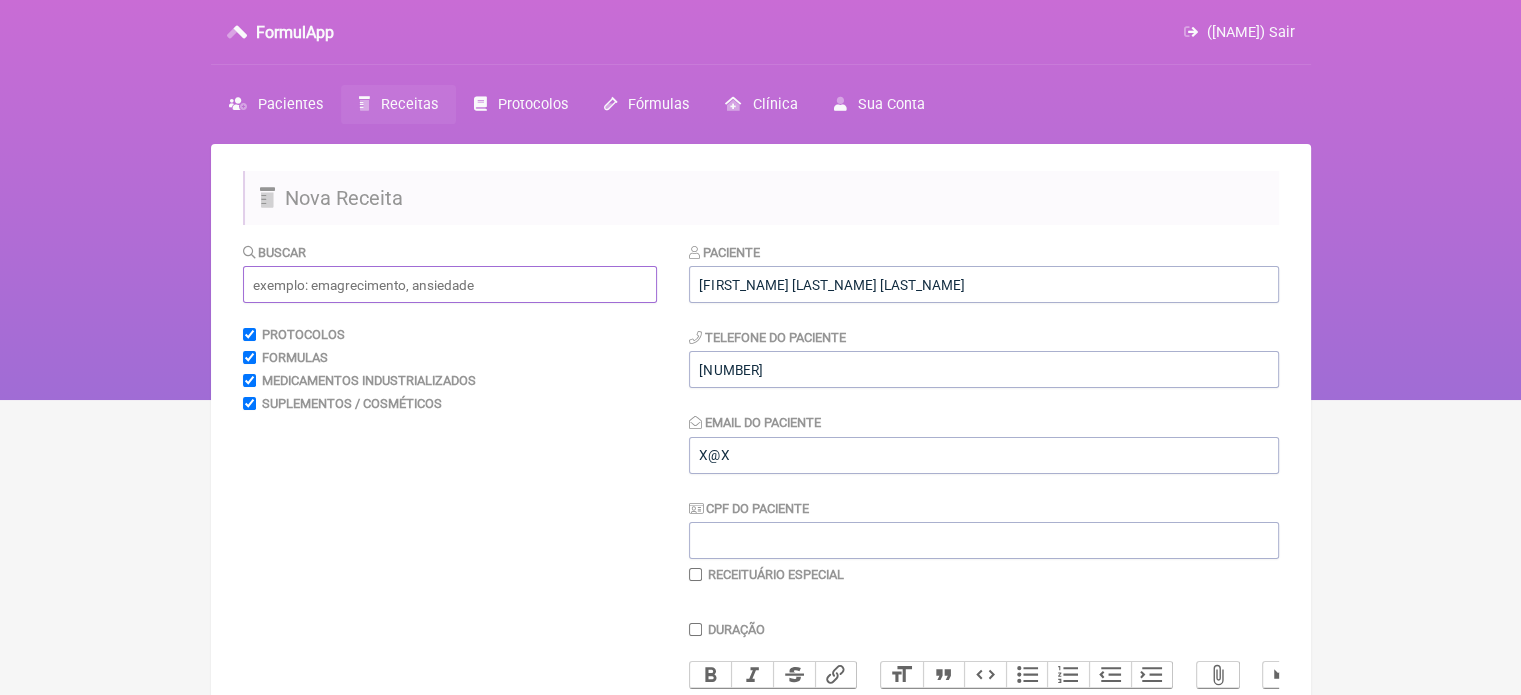 click at bounding box center [450, 284] 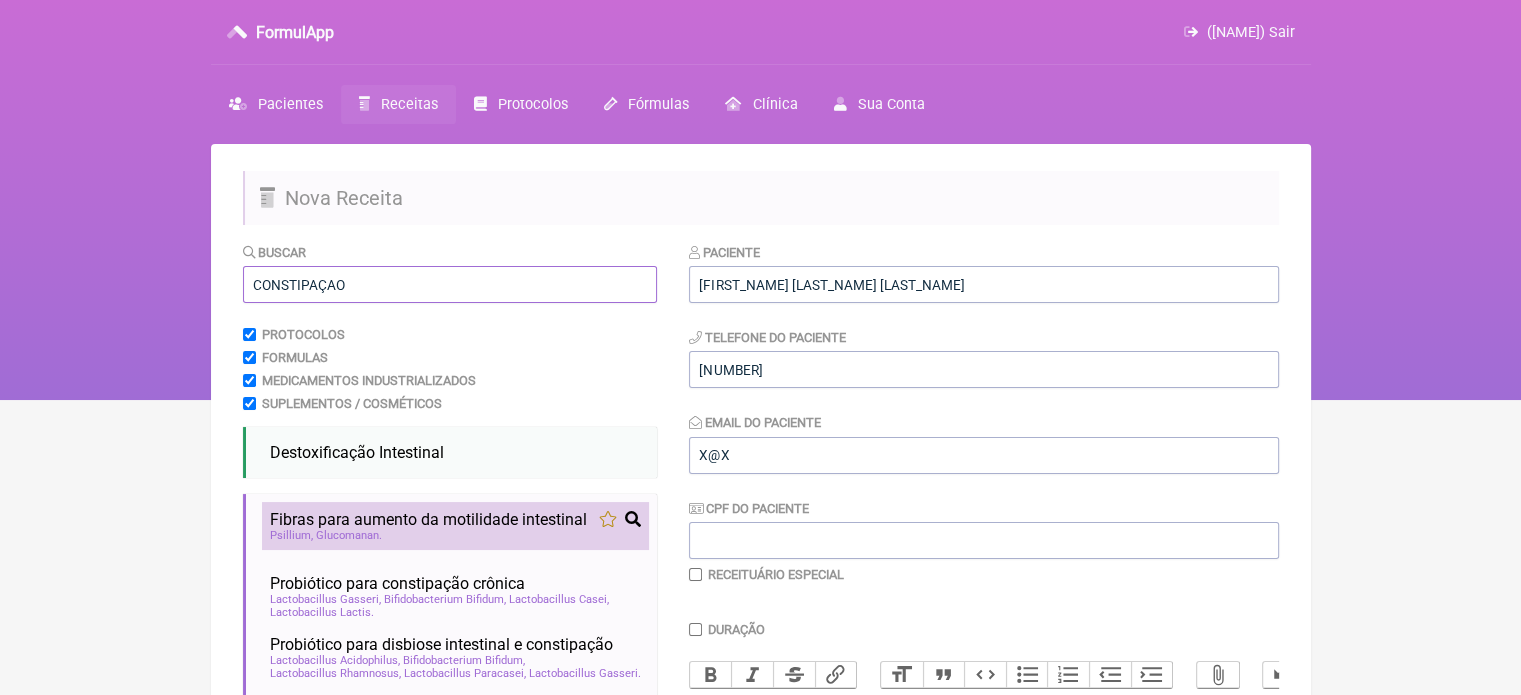 type on "CONSTIPAÇAO" 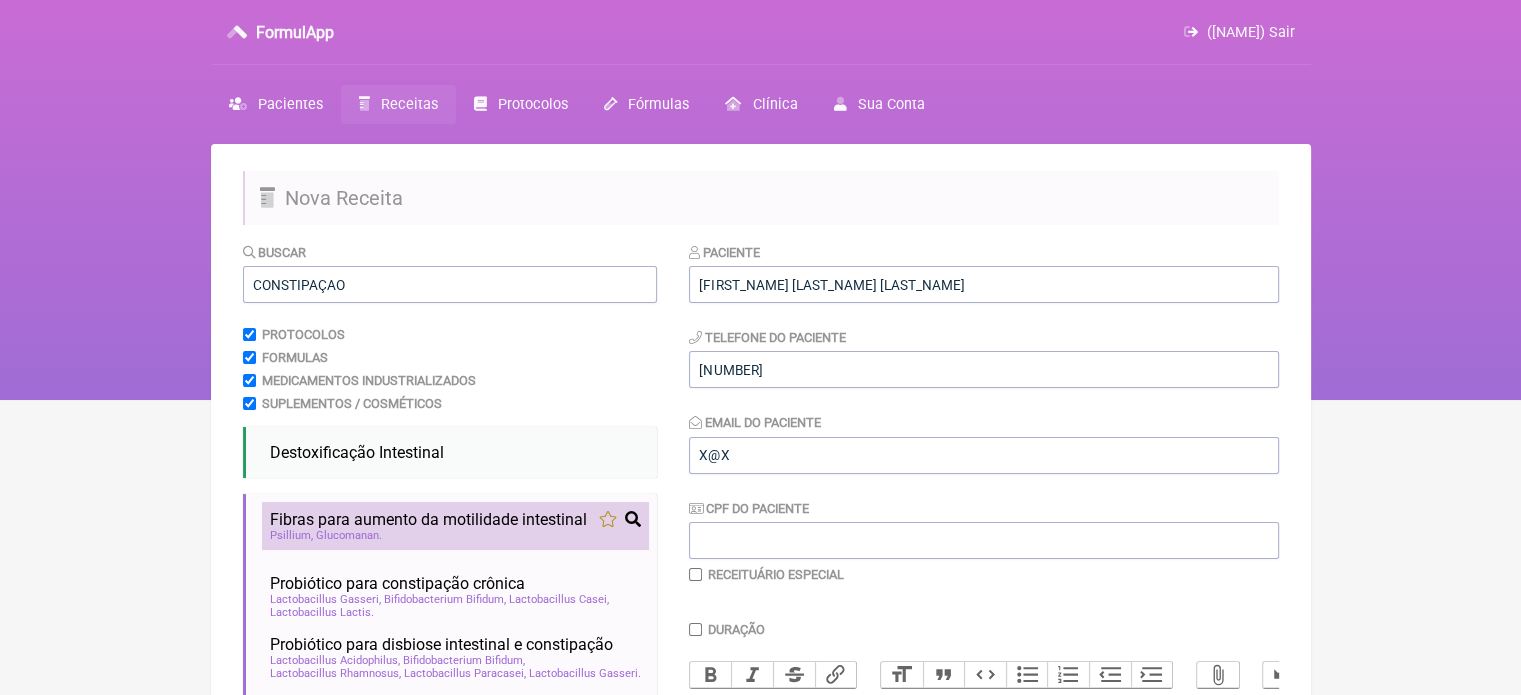 click on "Fibras para aumento da motilidade intestinal" at bounding box center (428, 519) 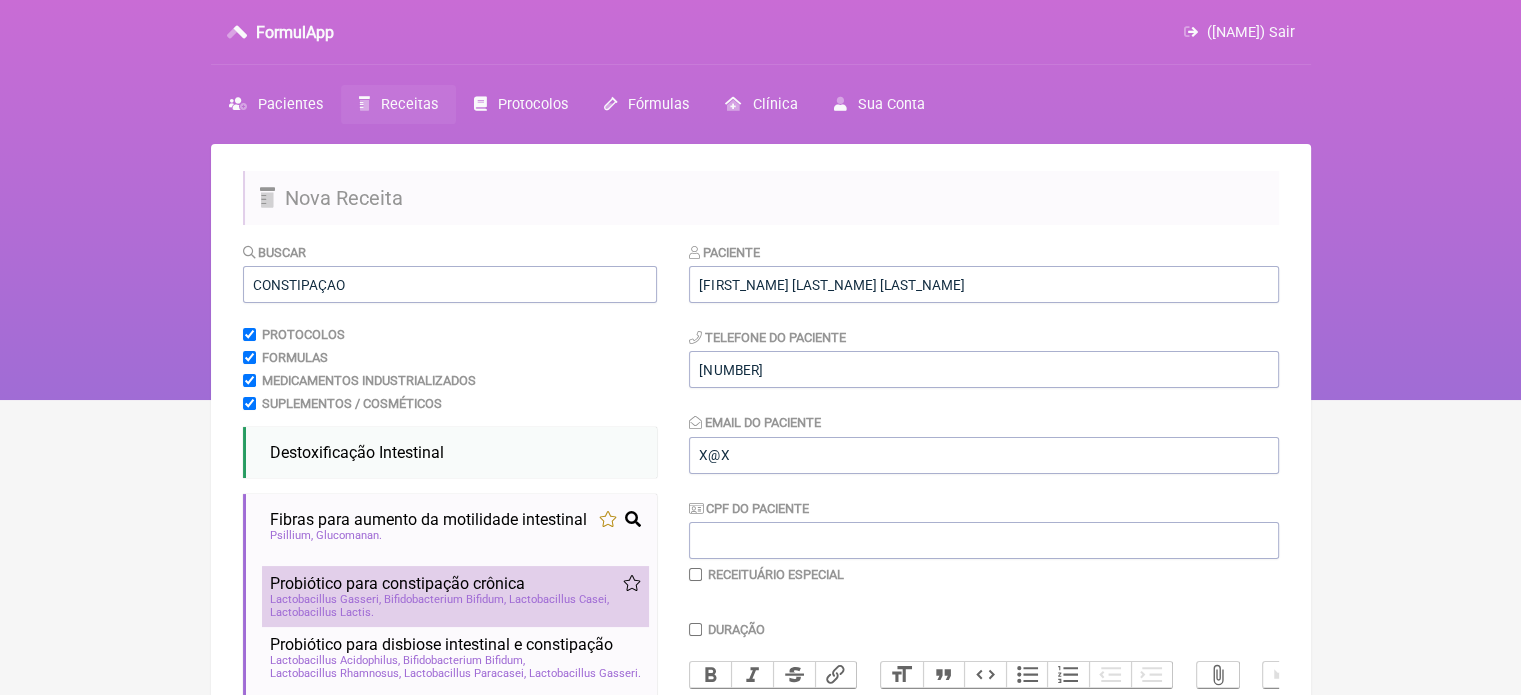 click on "Bifidobacterium Bifidum" at bounding box center [349, 535] 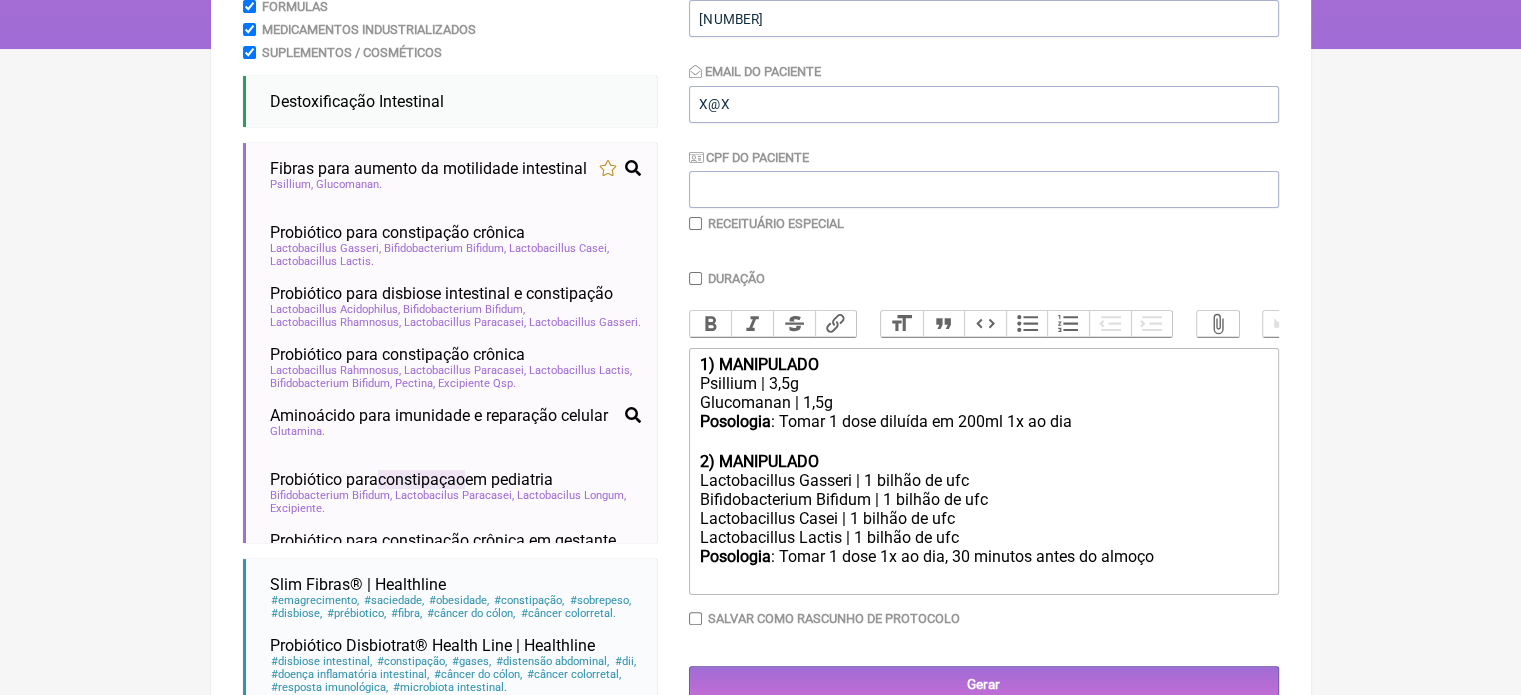 scroll, scrollTop: 353, scrollLeft: 0, axis: vertical 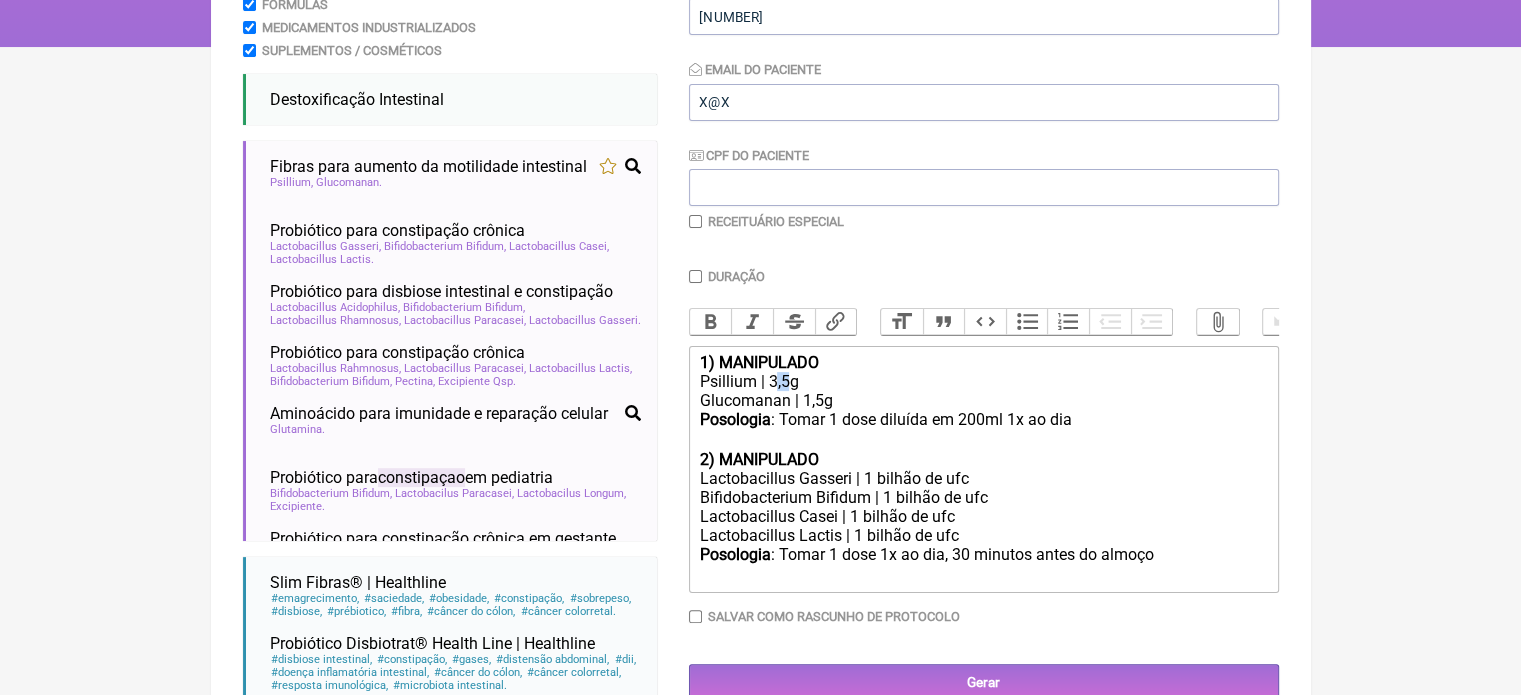 click on "Psillium | 3,5g" at bounding box center [983, 381] 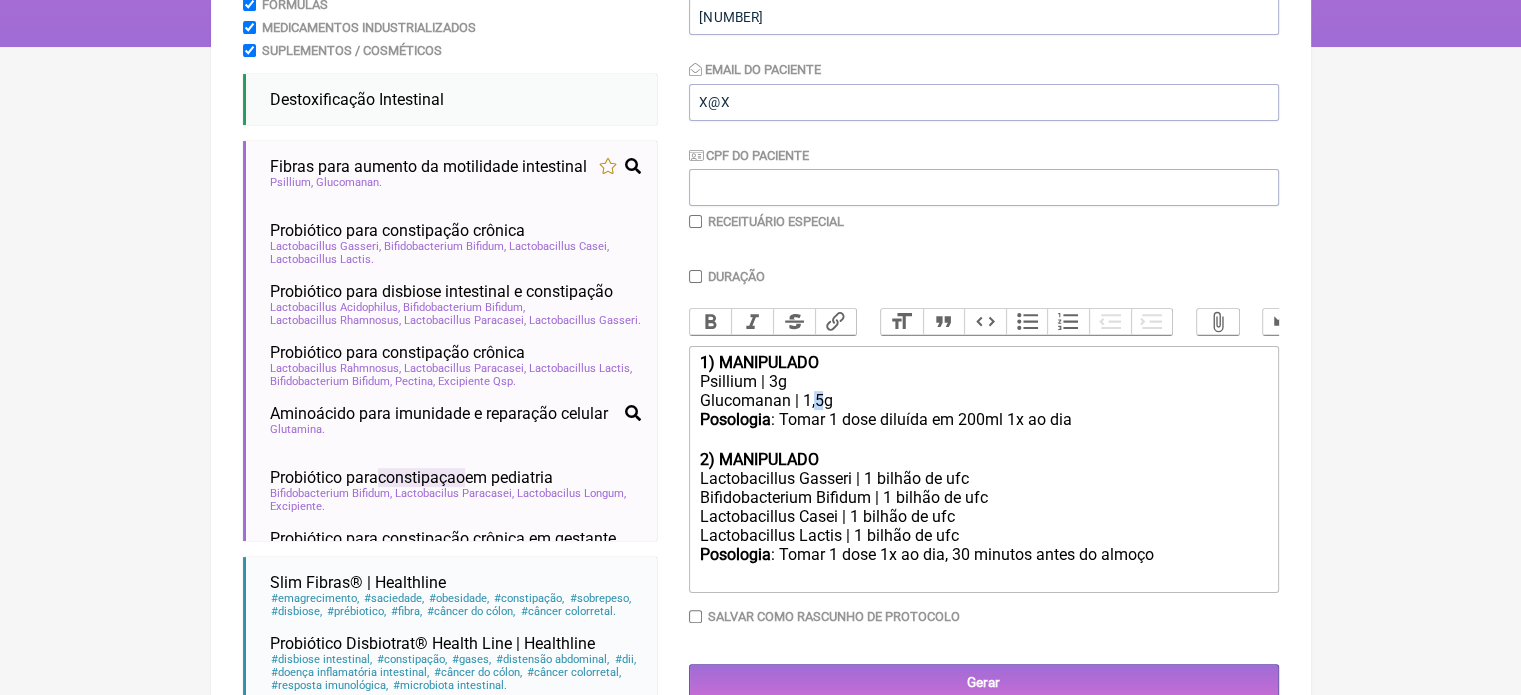 drag, startPoint x: 822, startPoint y: 411, endPoint x: 812, endPoint y: 412, distance: 10.049875 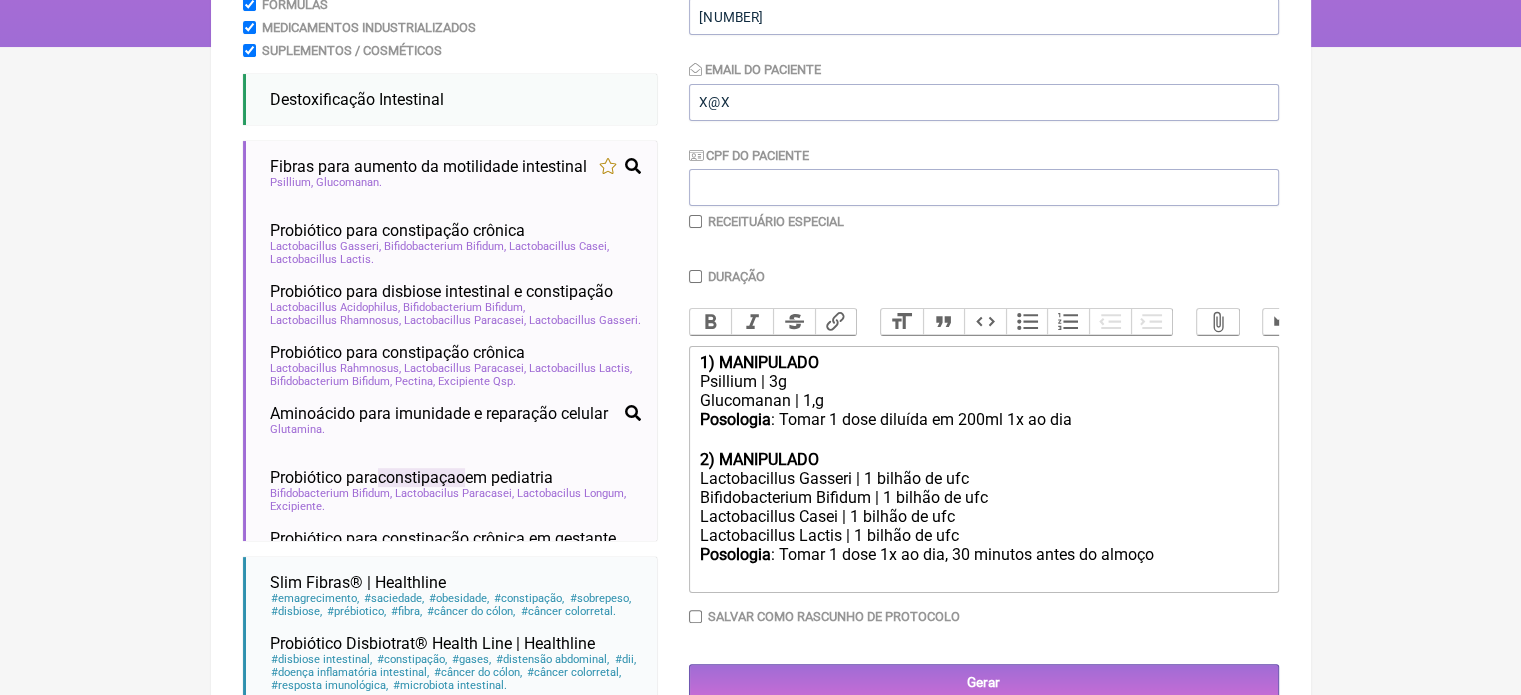 type on "<div><strong>1) MANIPULADO</strong></div><div>Psillium | 3g</div><div>Glucomanan | 1g</div><div><strong>Posologia</strong>: Tomar 1 dose diluída em 200ml 1x ao dia ㅤ<br><br></div><div><strong>2) MANIPULADO</strong></div><div>Lactobacillus Gasseri | 1 bilhão de ufc</div><div>Bifidobacterium Bifidum | 1 bilhão de ufc</div><div>Lactobacillus Casei | 1 bilhão de ufc</div><div>Lactobacillus Lactis | 1 bilhão de ufc</div><div><strong>Posologia</strong>: Tomar 1 dose 1x ao dia, 30 minutos antes do almoço ㅤ<br><br></div>" 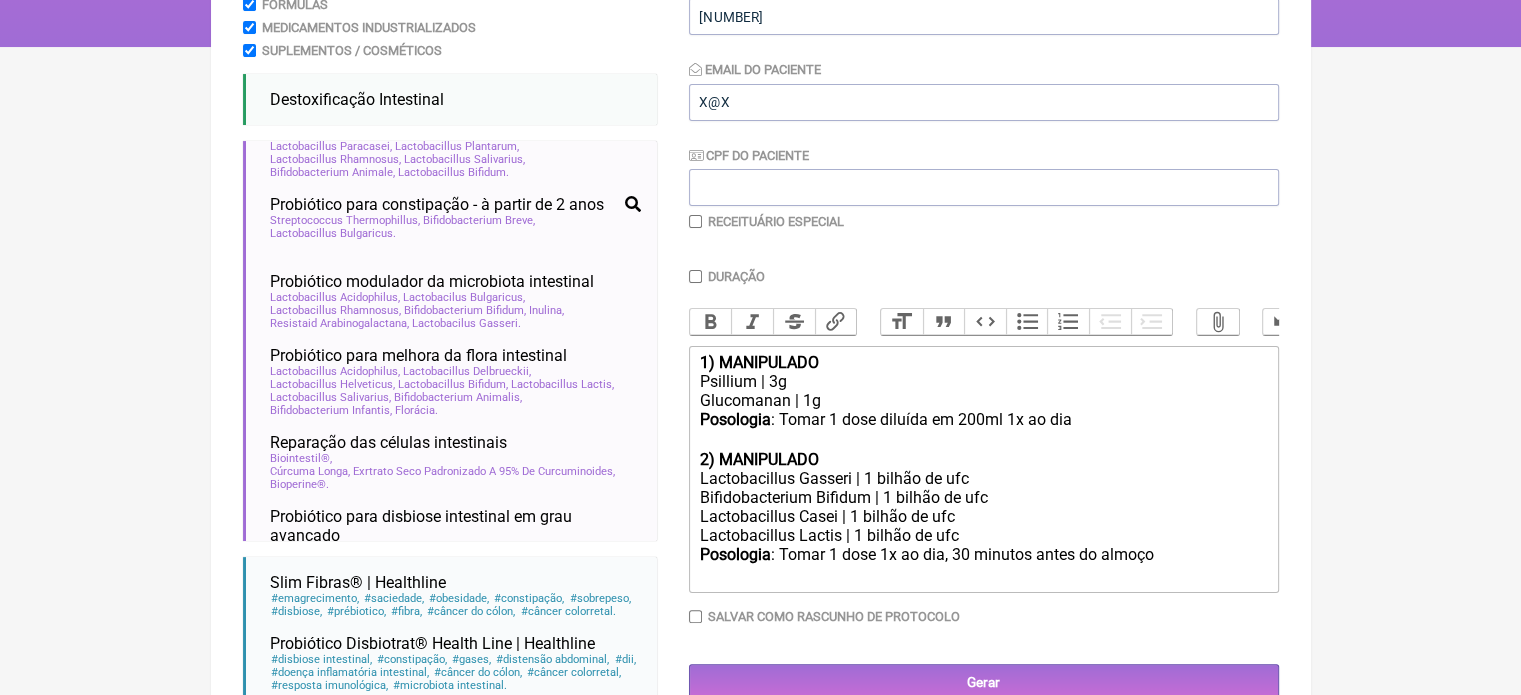 scroll, scrollTop: 238, scrollLeft: 0, axis: vertical 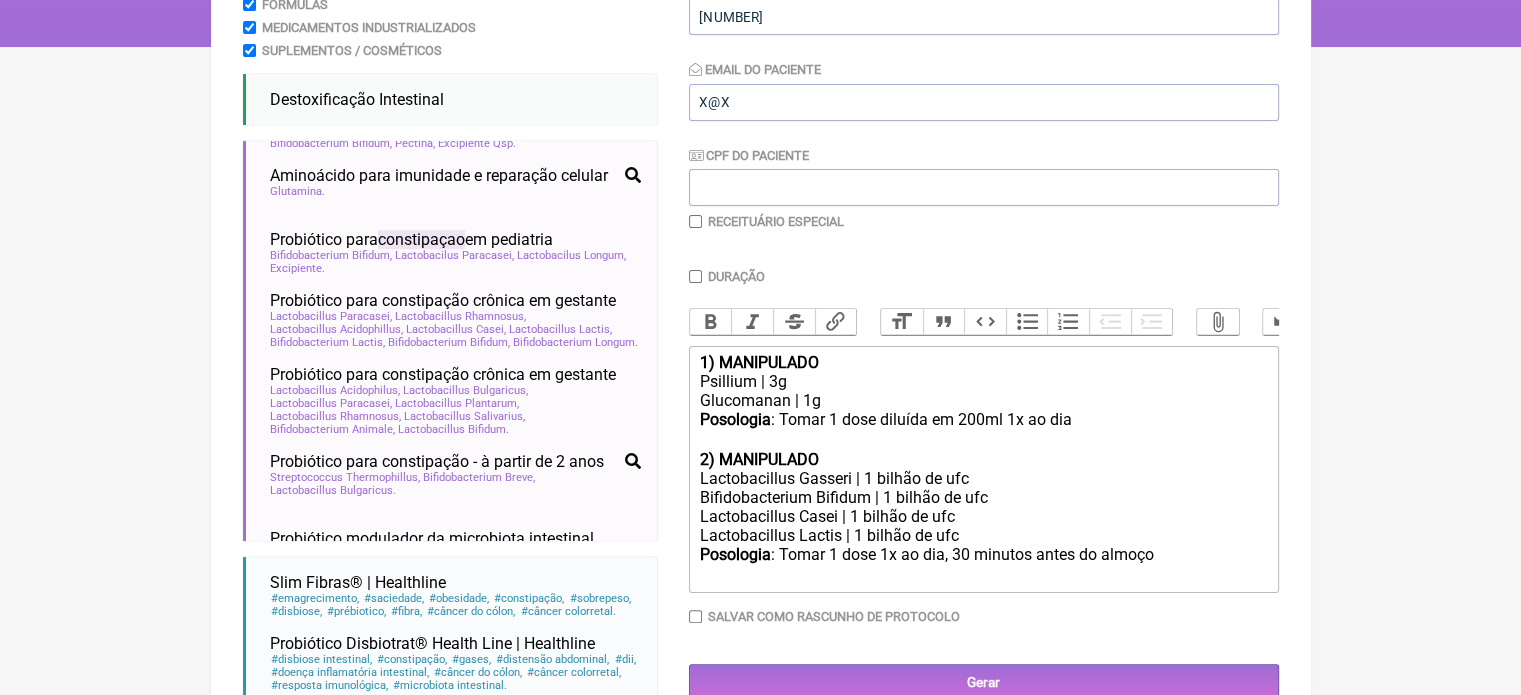 click on "Duração" at bounding box center [695, 276] 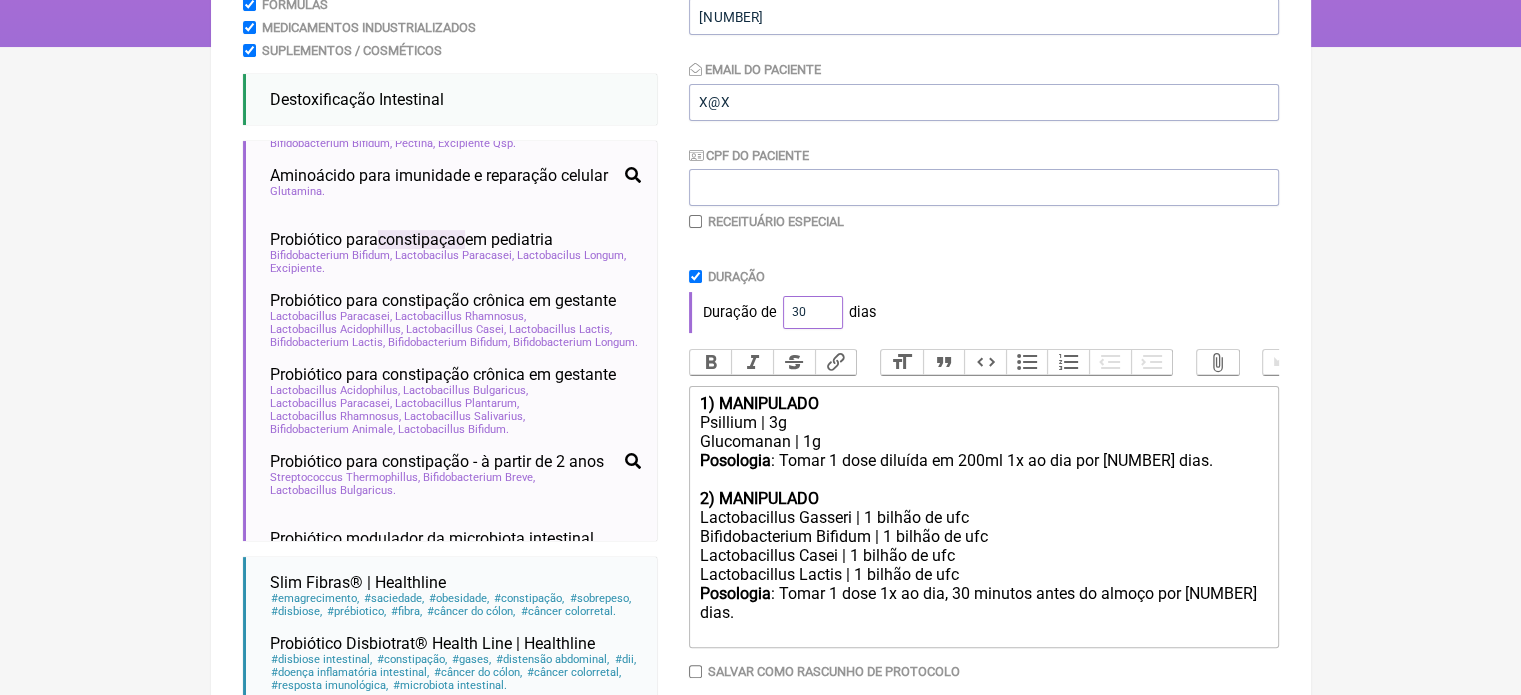 drag, startPoint x: 803, startPoint y: 310, endPoint x: 772, endPoint y: 310, distance: 31 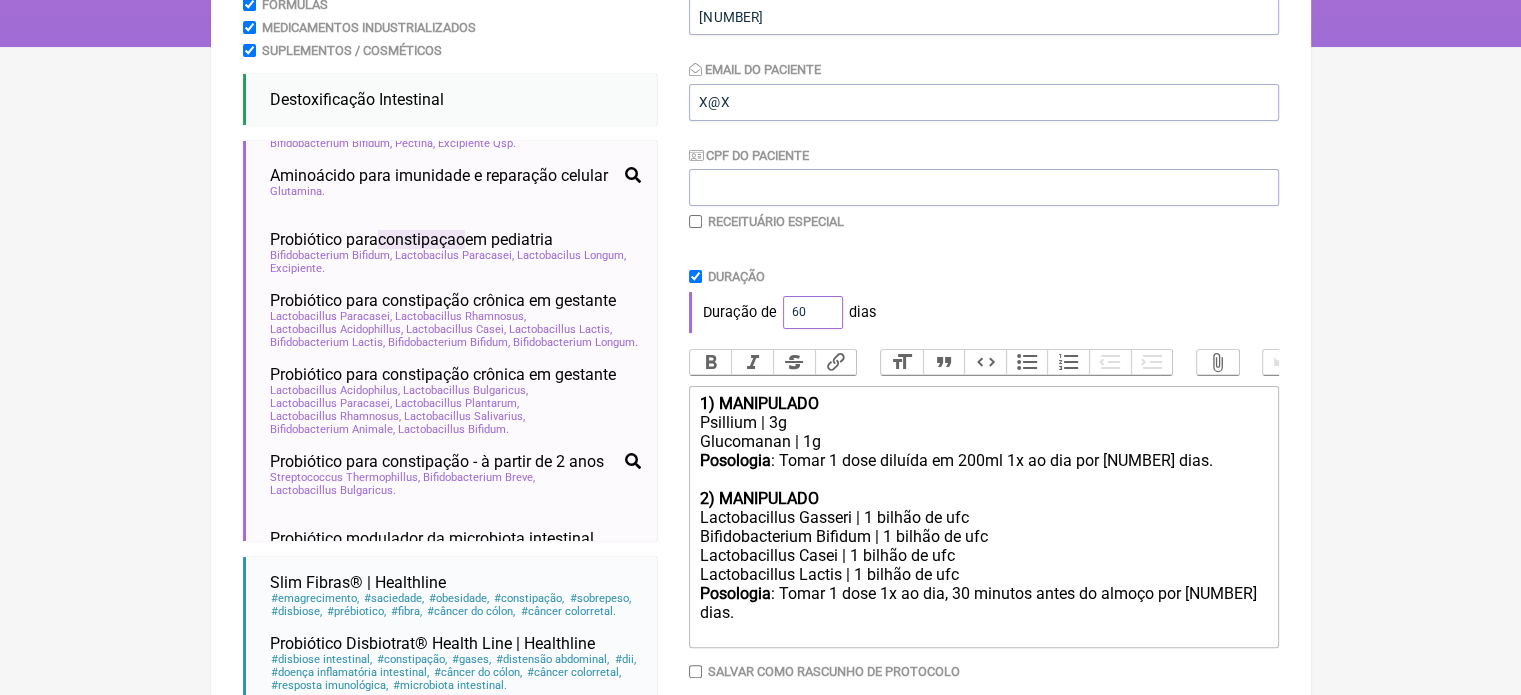 type on "60" 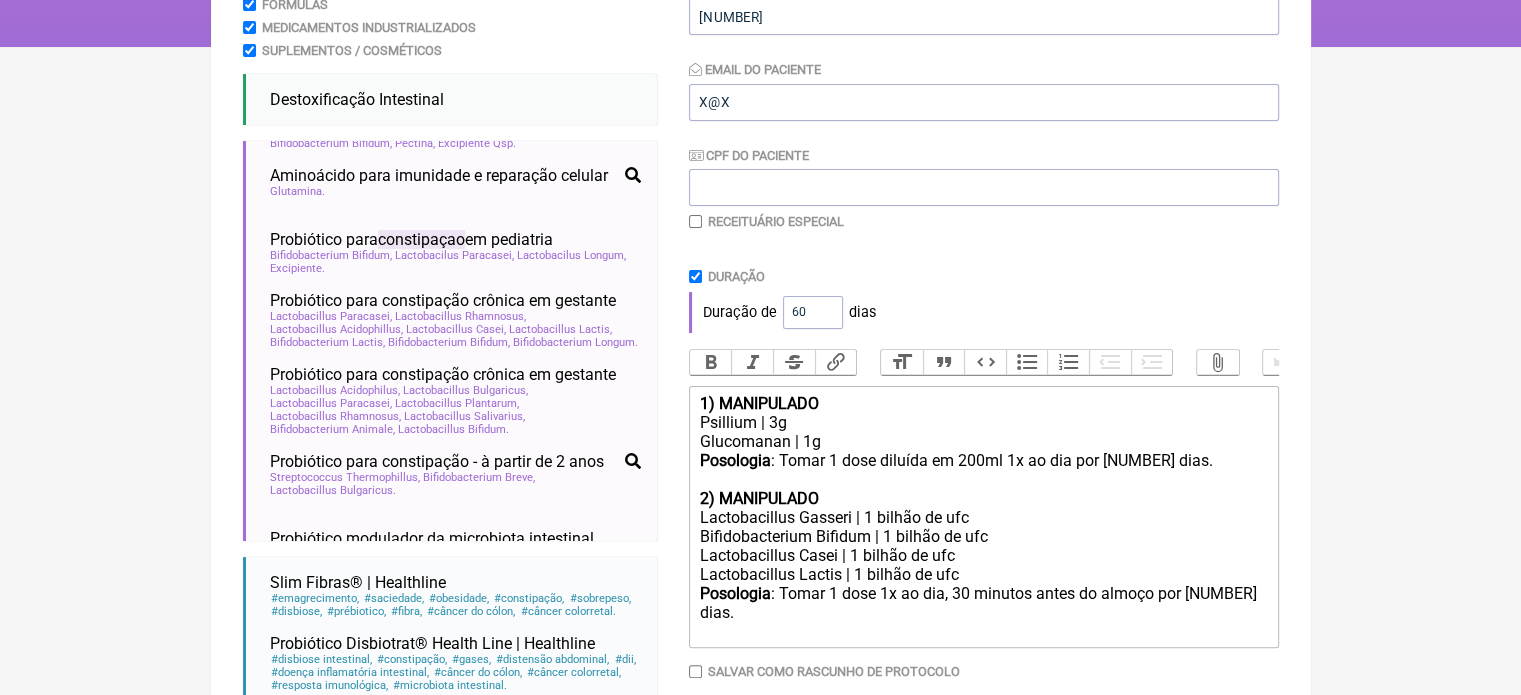 click on "Paciente [NAME] Telefone do Paciente [PHONE] Email do Paciente [EMAIL] CPF do Paciente Receituário Especial
Duração
Duração de
60
dias
Bold
Italic
Strikethrough
Link
Heading
Quote
Code
Bullets
Numbers
Decrease Level
Increase Level
Attach Files
Undo
Redo
Link
Unlink
1) MANIPULADO Psillium | 3g Glucomanan | 1g Posologia : Tomar 1 dose diluída em 200ml 1x ao dia por 30 dias. 2) MANIPULADO Lactobacillus Gasseri | 1 bilhão de ufc Bifidobacterium Bifidum | 1 bilhão de ufc Lactobacillus Casei | 1 bilhão de ufc Lactobacillus Lactis | 1 bilhão de ufc Posologia : Tomar 1 dose 1x ao dia, 30 minutos antes do almoço por 30 dias." at bounding box center (984, 323) 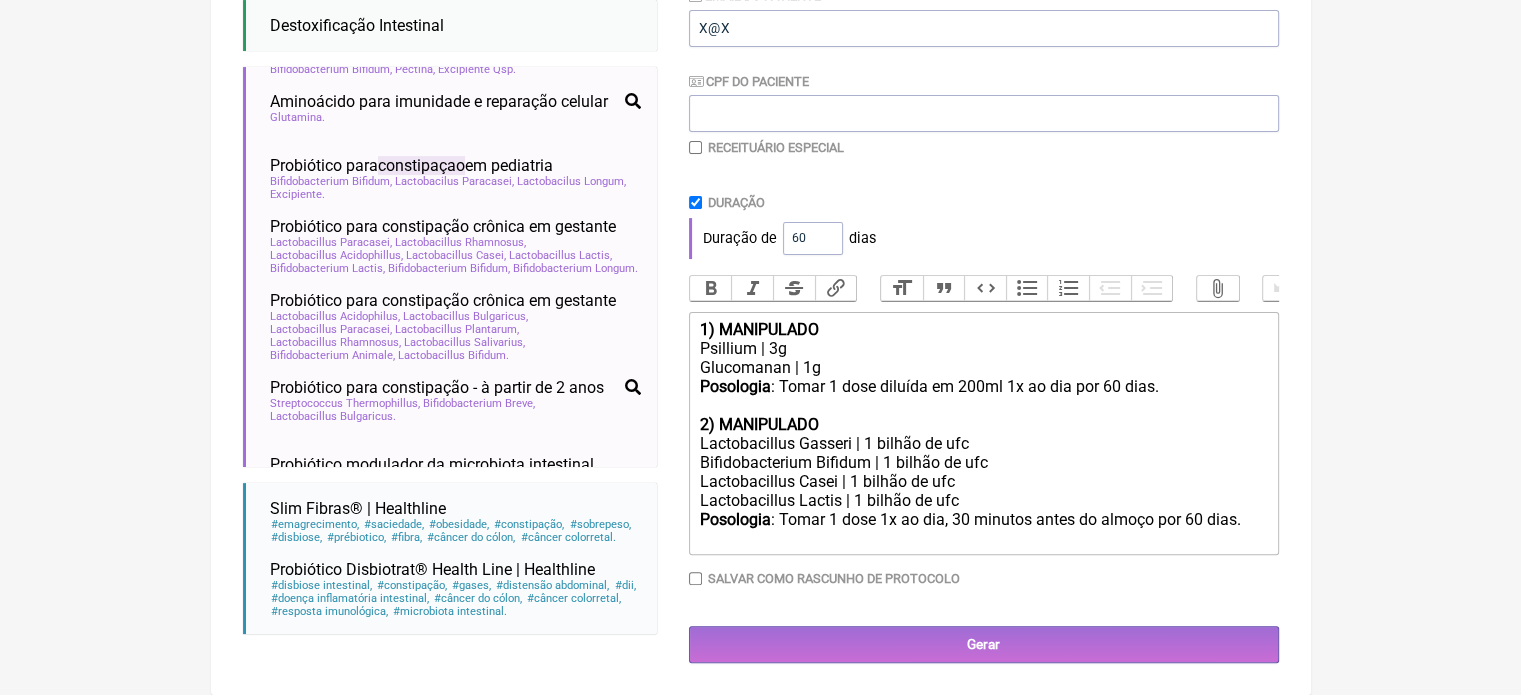 scroll, scrollTop: 444, scrollLeft: 0, axis: vertical 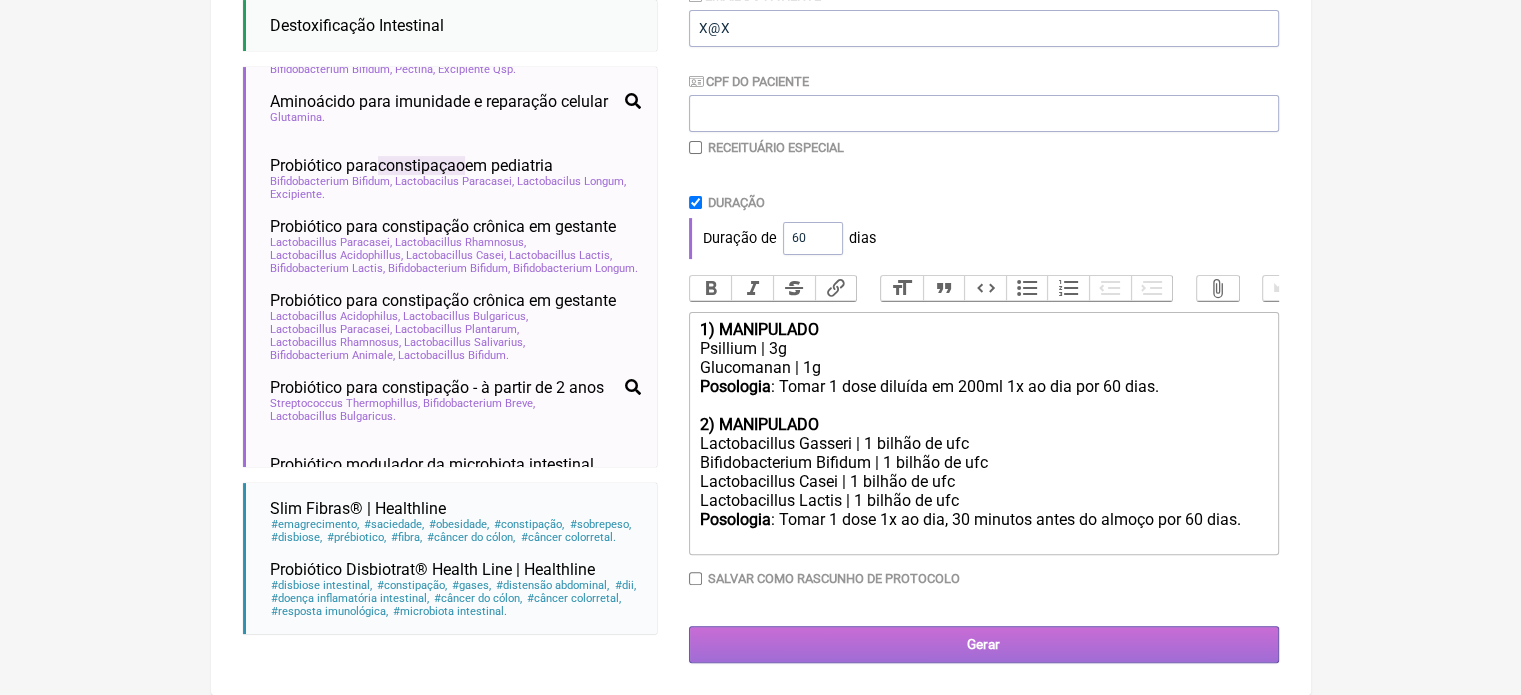 click on "Gerar" at bounding box center (984, 644) 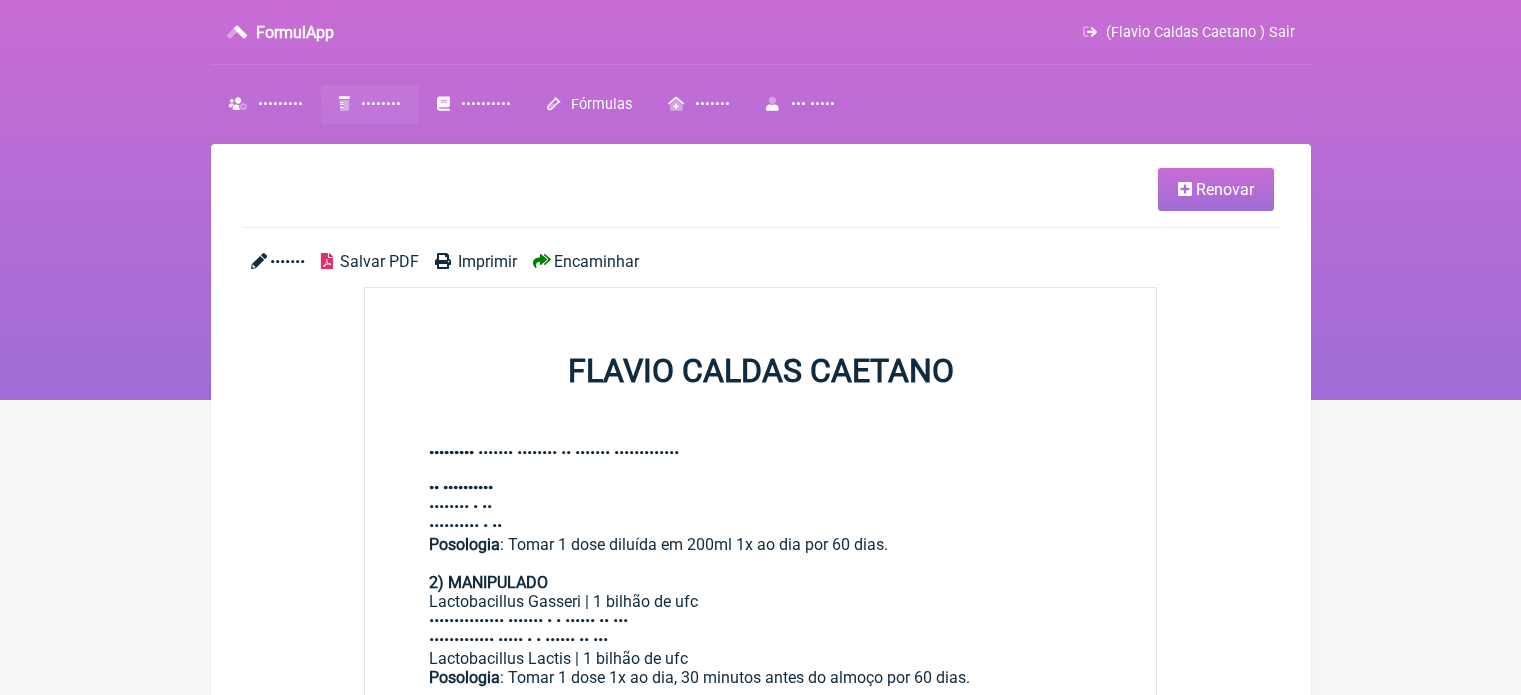 scroll, scrollTop: 0, scrollLeft: 0, axis: both 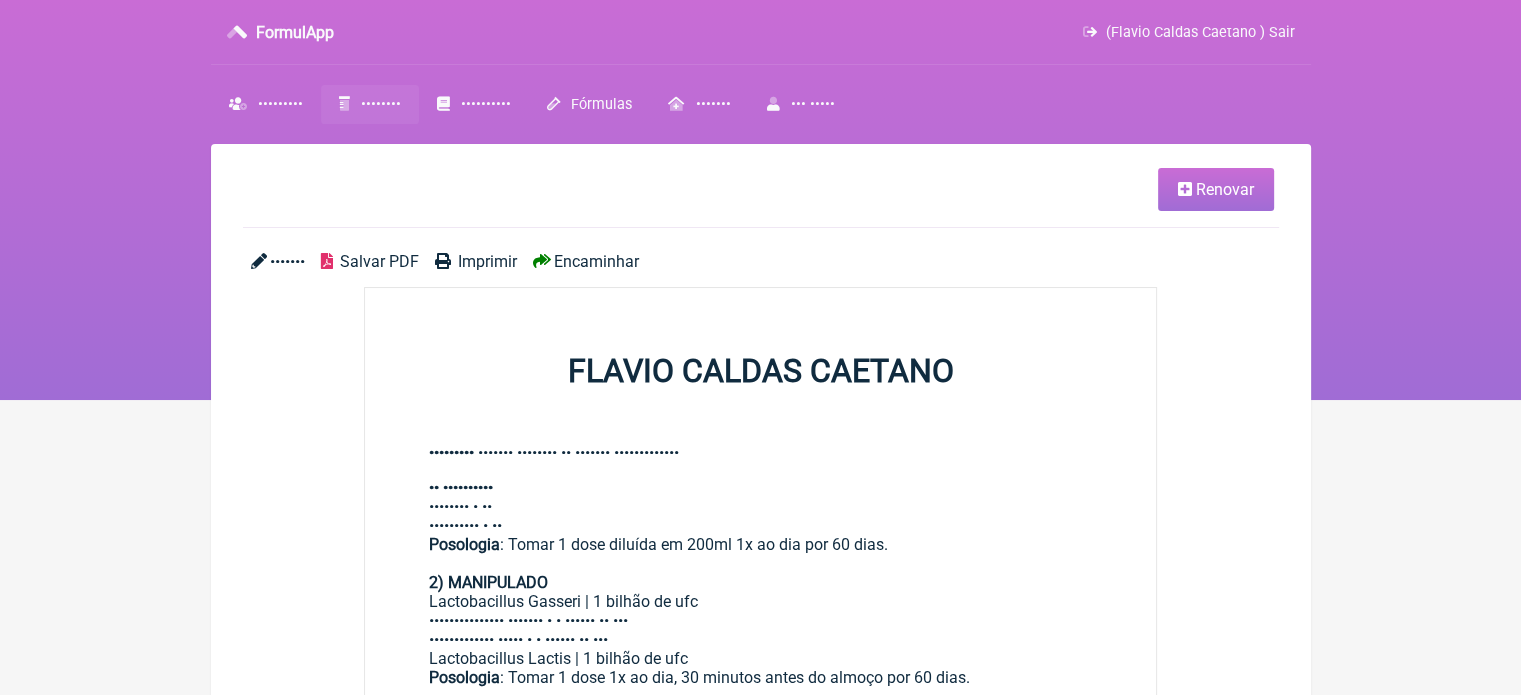 click on "Imprimir" at bounding box center (487, 261) 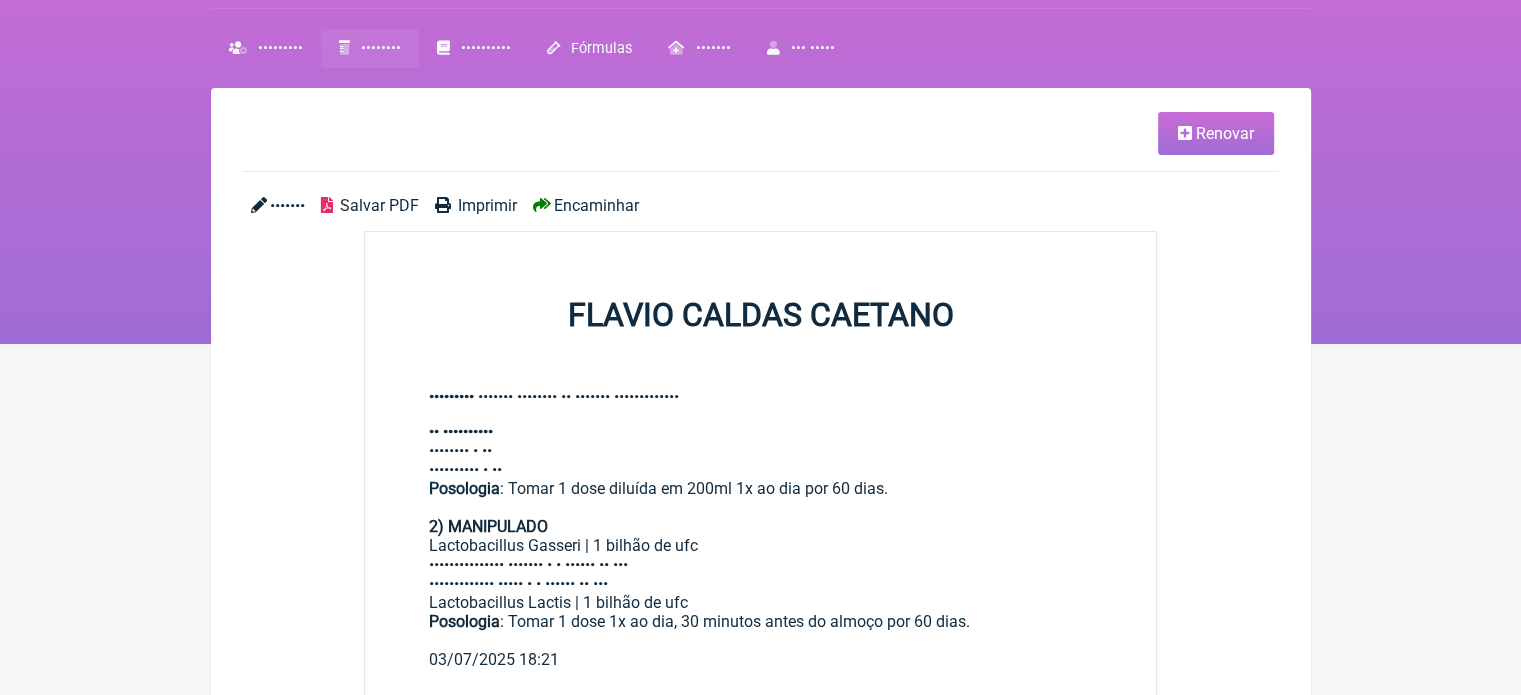 scroll, scrollTop: 300, scrollLeft: 0, axis: vertical 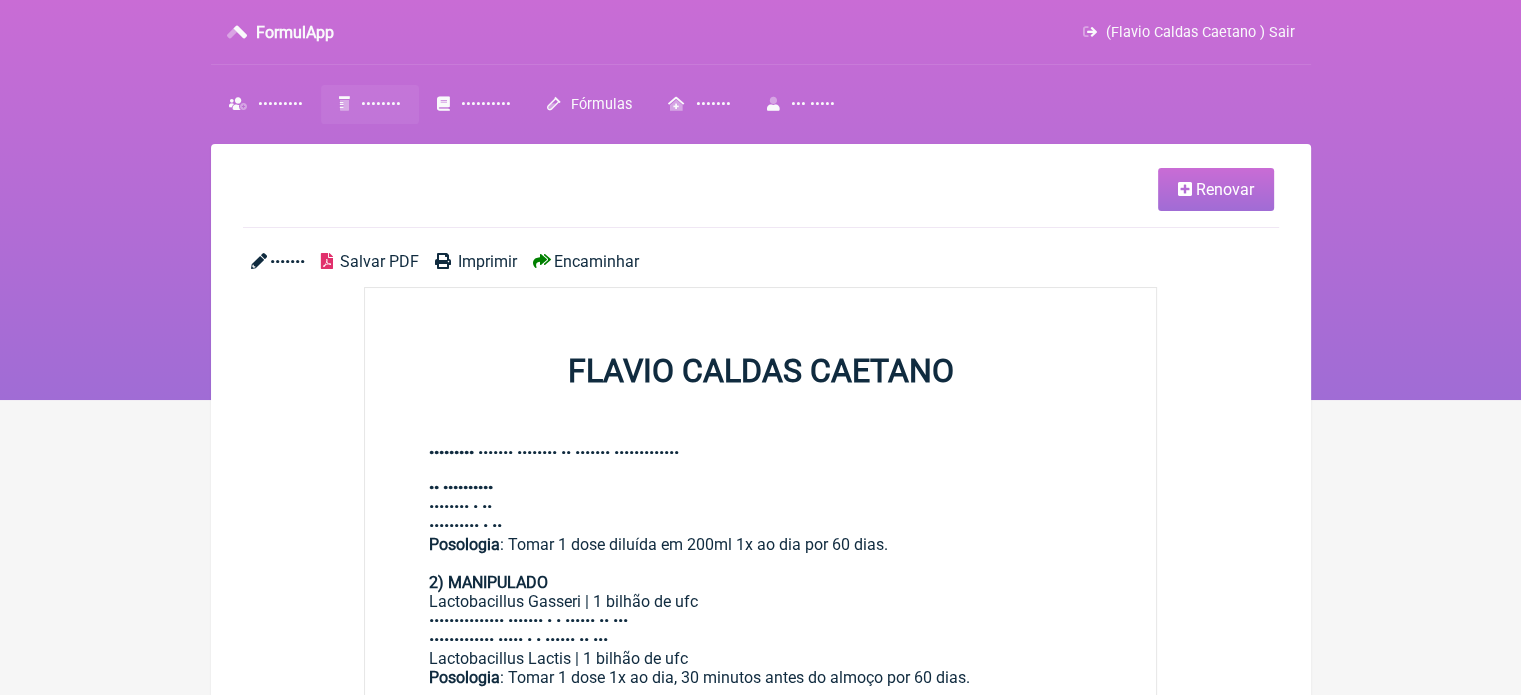 click on "••••••••" at bounding box center (381, 104) 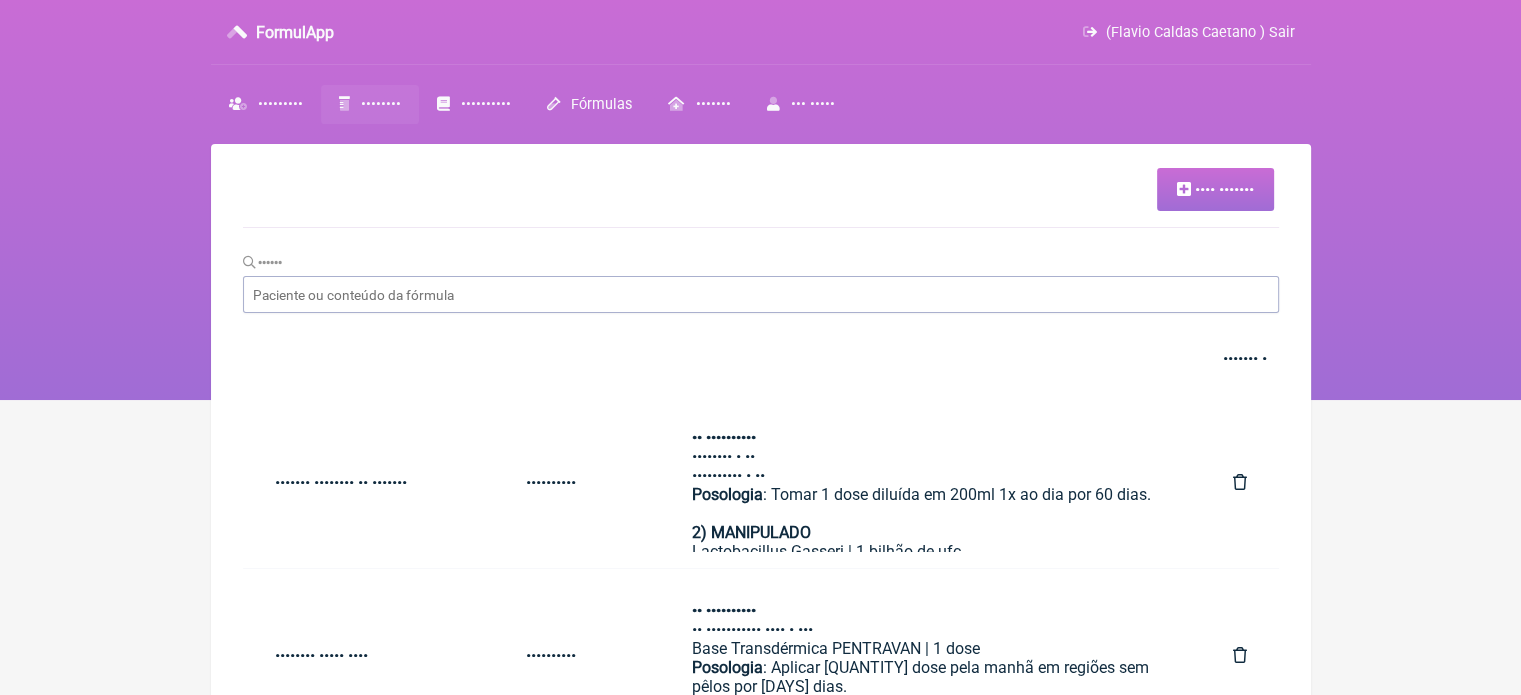 click on "•••• •••••••" at bounding box center [1224, 189] 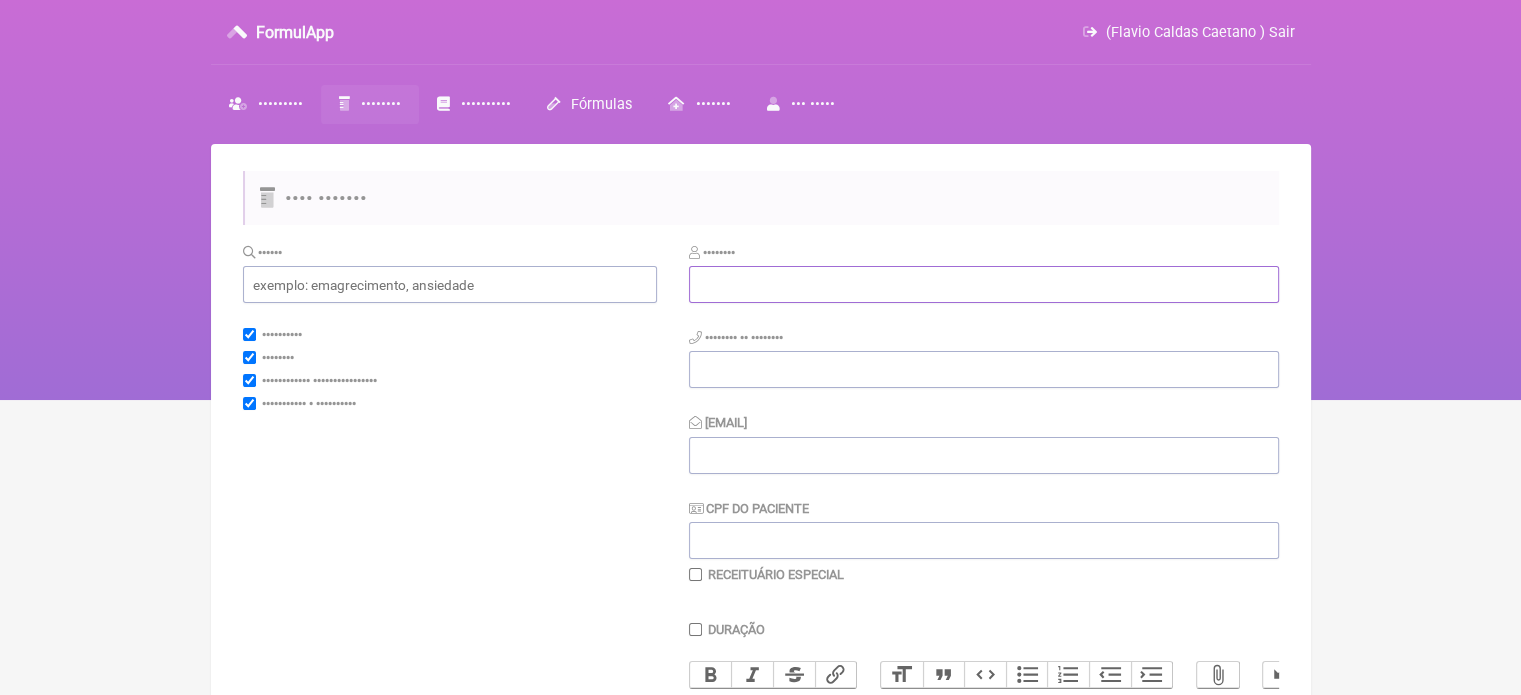 click at bounding box center [984, 284] 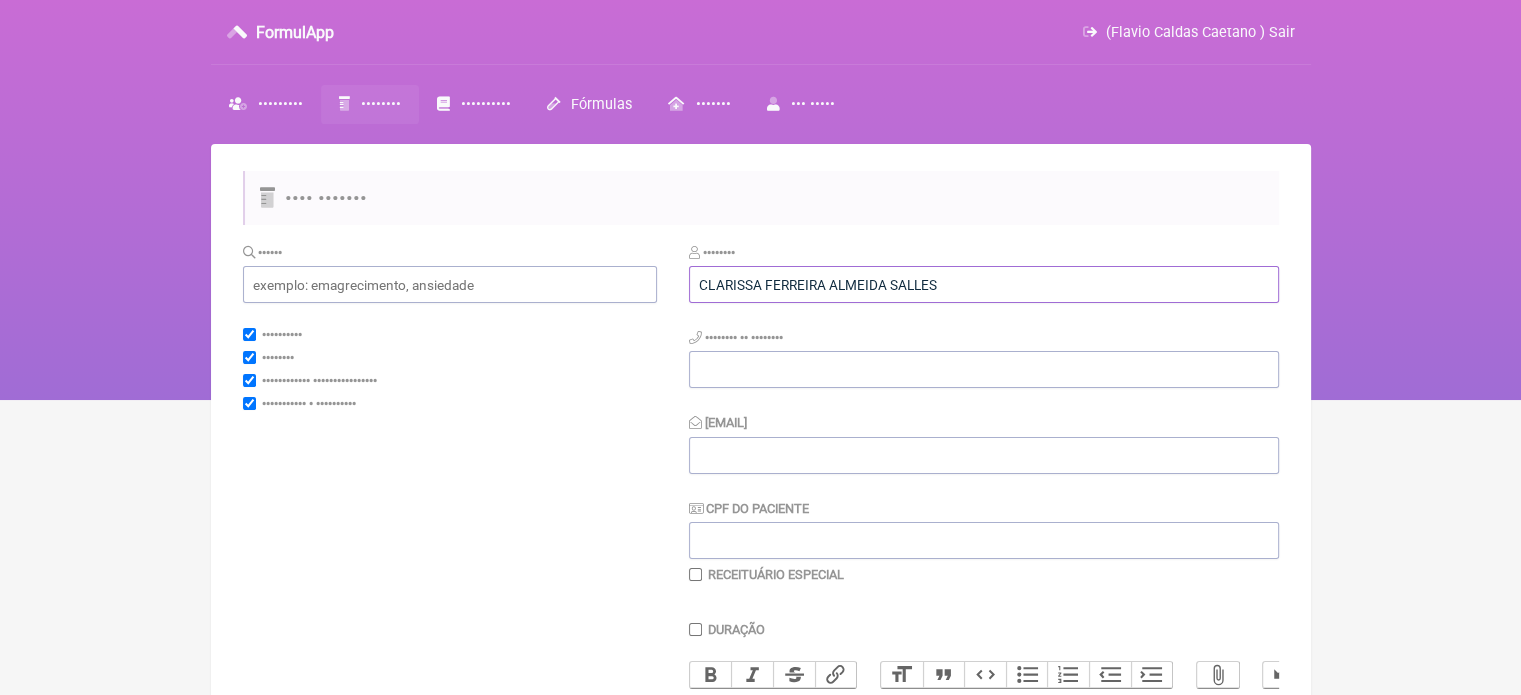 type on "CLARISSA FERREIRA ALMEIDA SALLES" 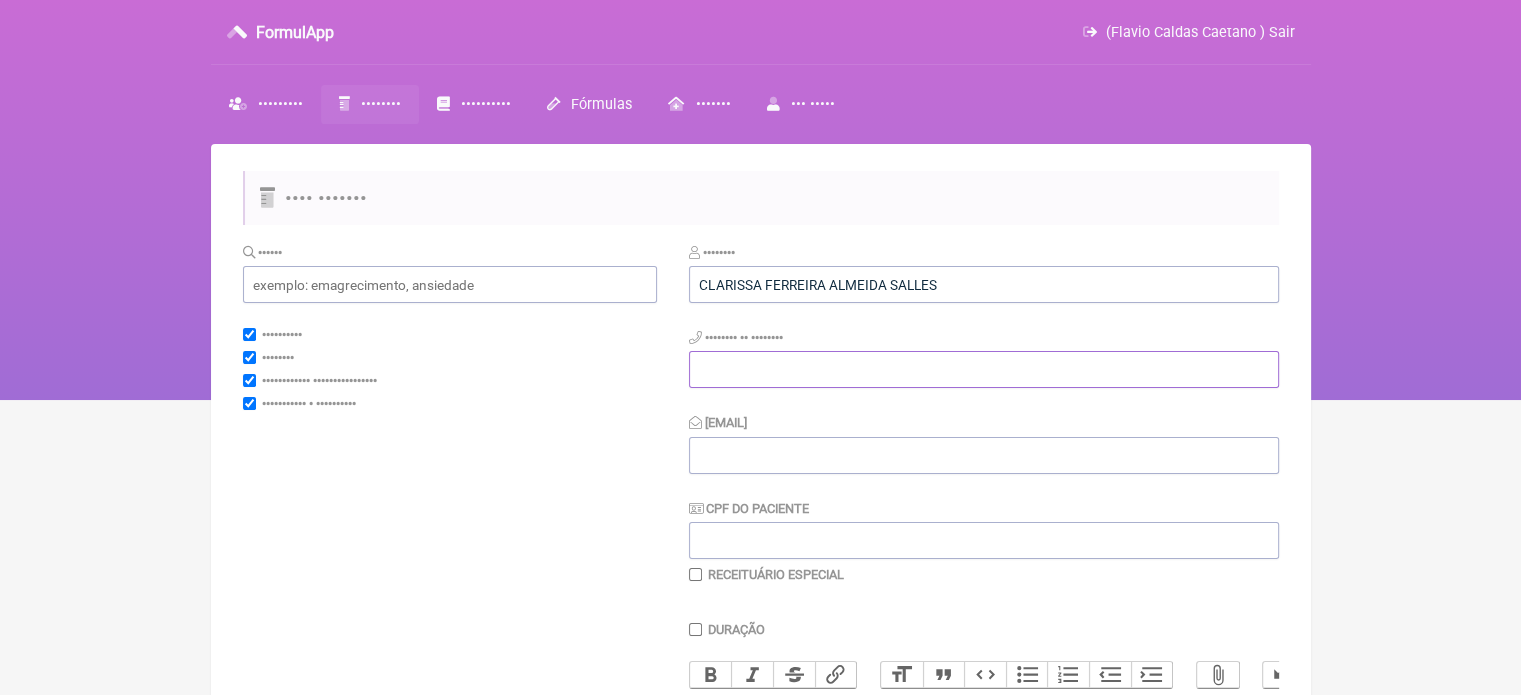 click at bounding box center (984, 369) 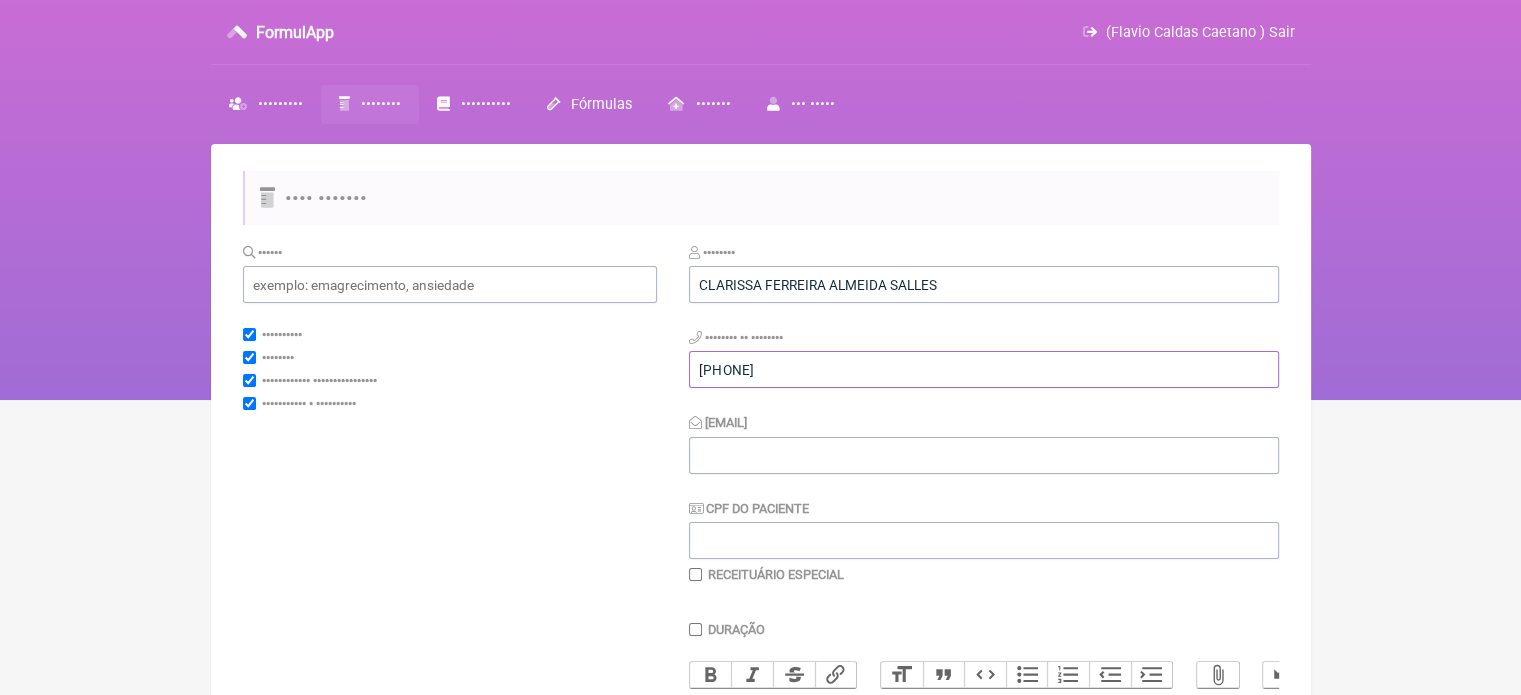 type on "[PHONE]" 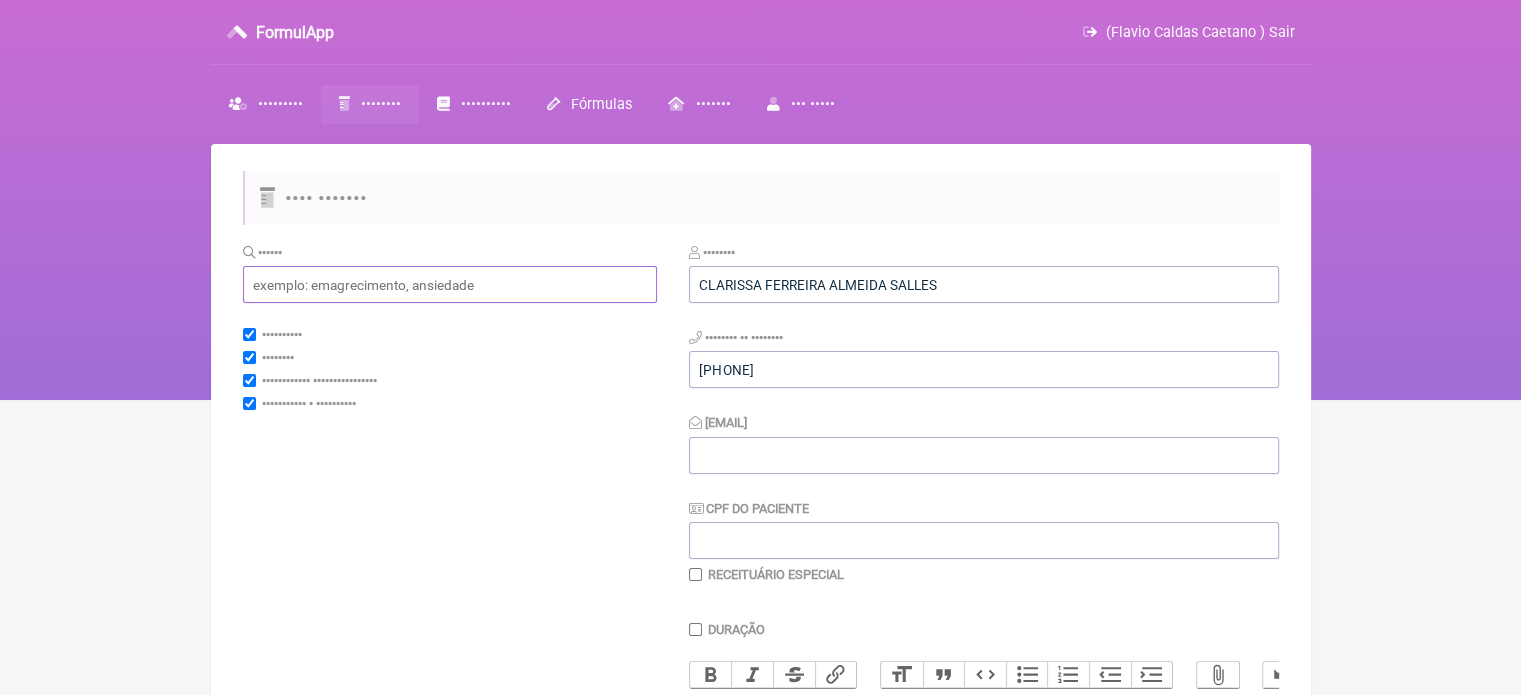 click at bounding box center [450, 284] 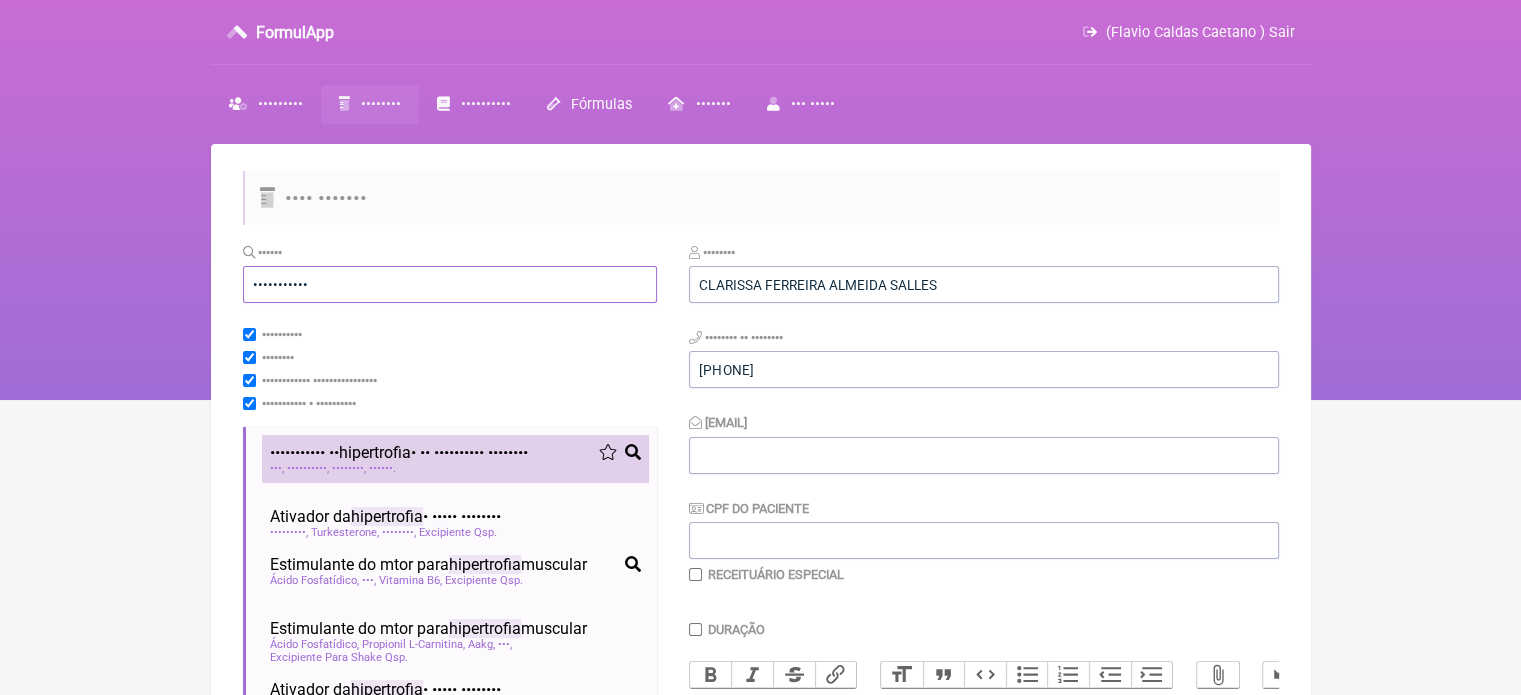 type on "•••••••••••" 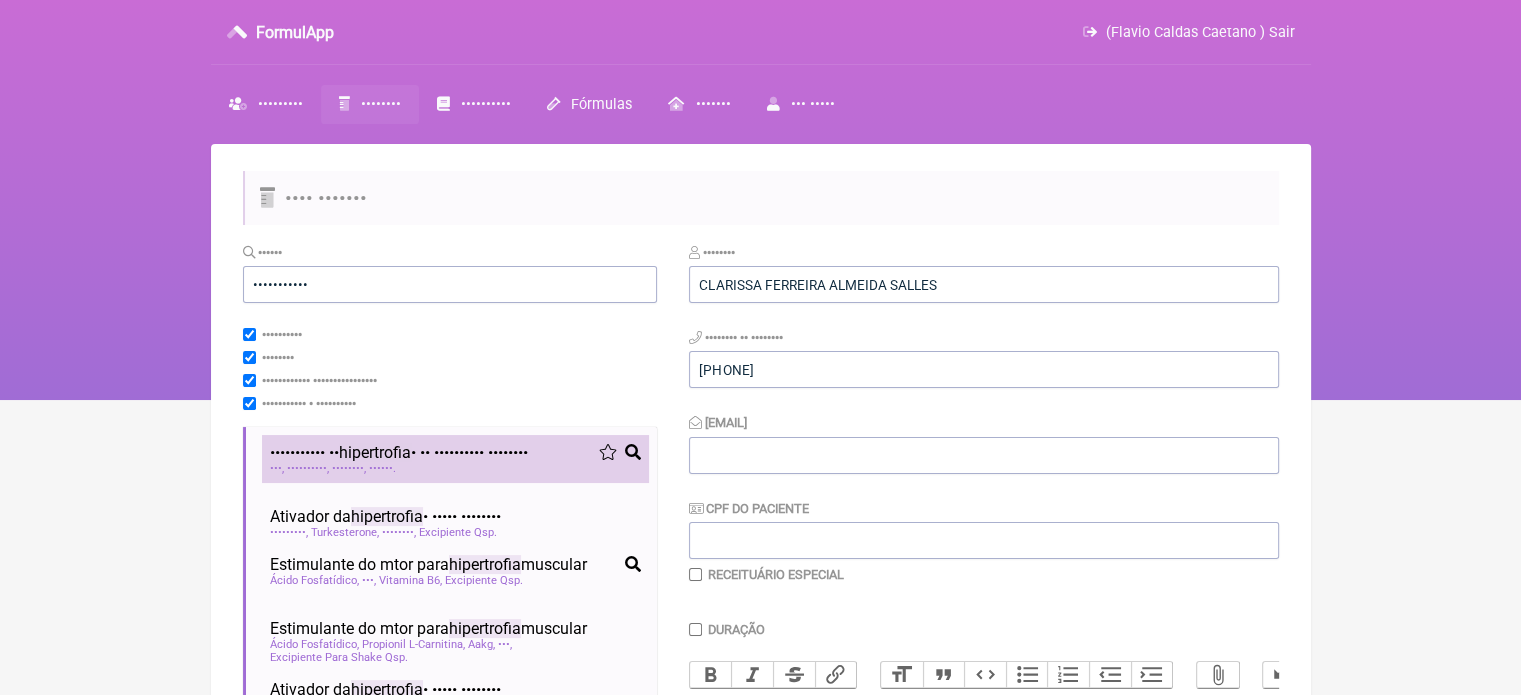 click on "Estimulador da  hipertrofia  e da oxigenação muscular" at bounding box center (399, 452) 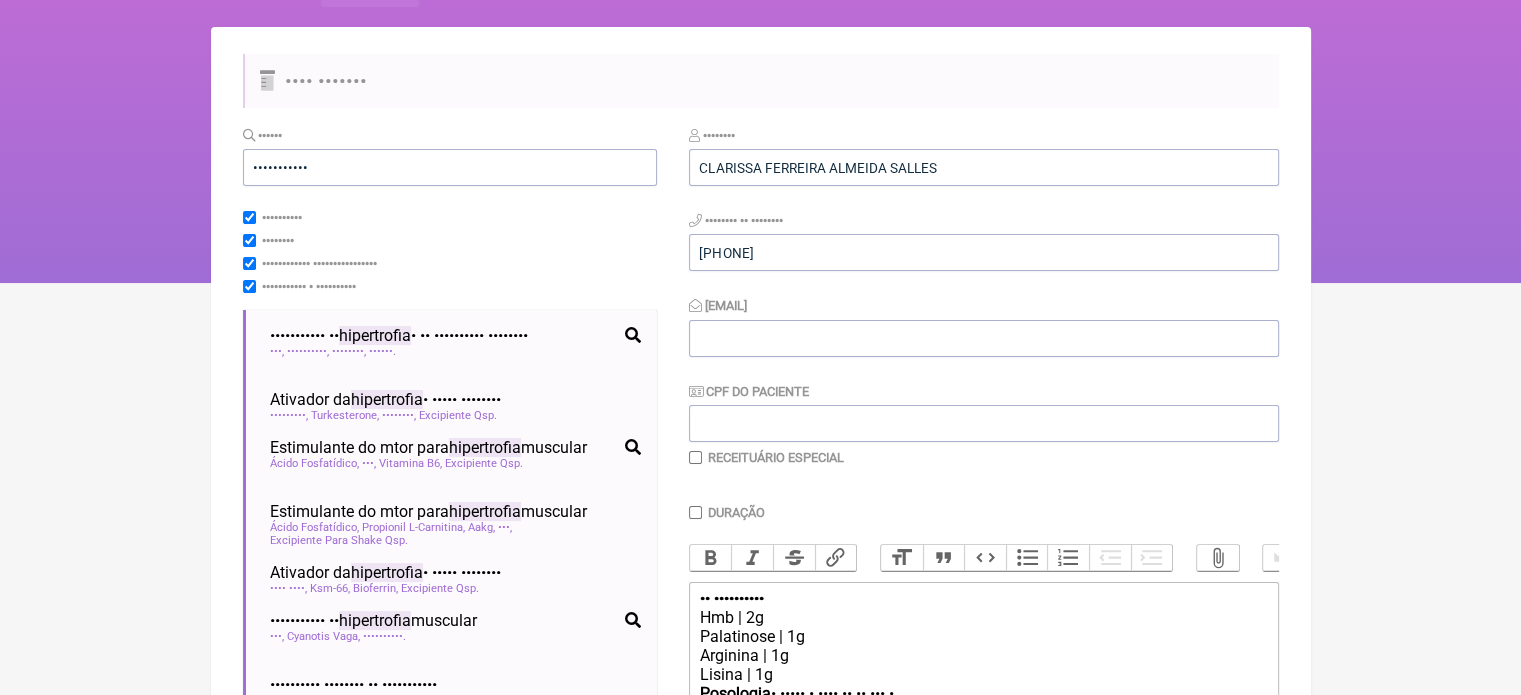 scroll, scrollTop: 399, scrollLeft: 0, axis: vertical 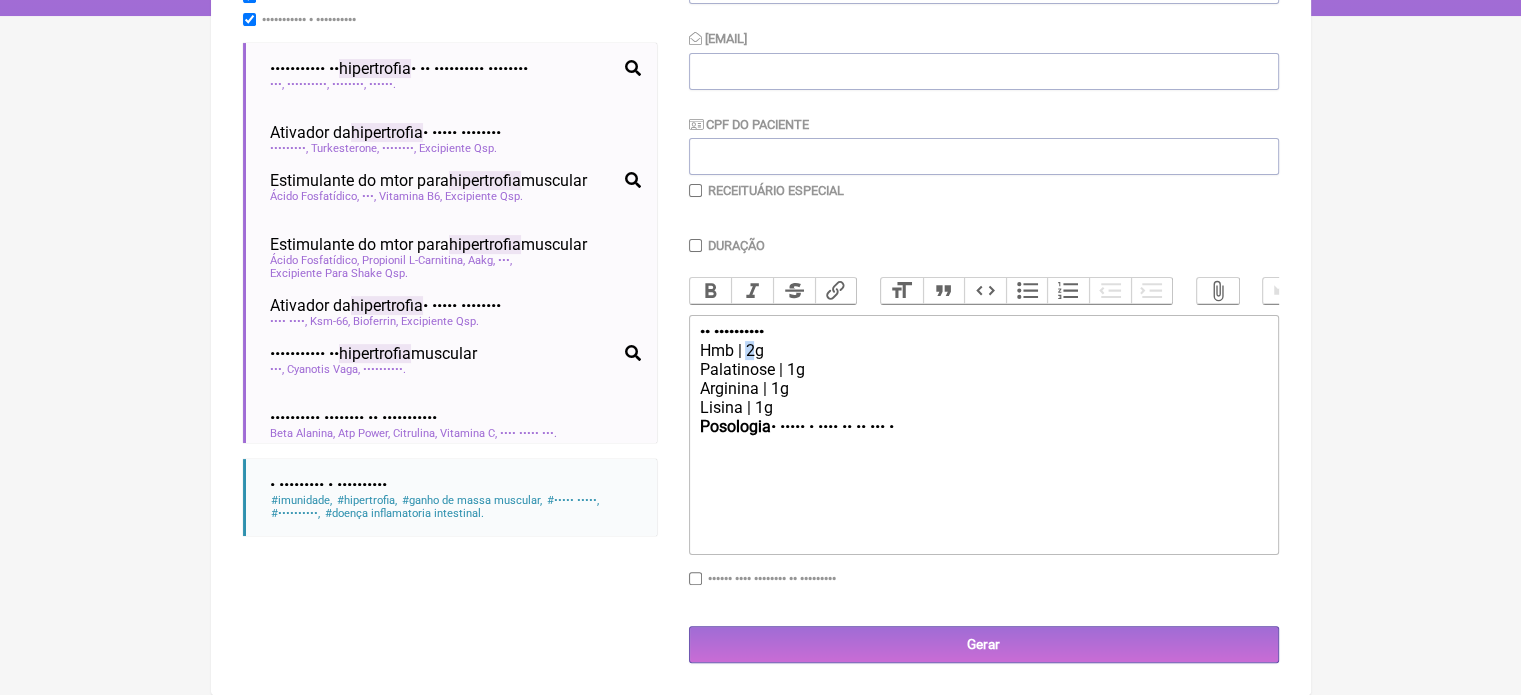click on "Hmb | 2g" at bounding box center [983, 350] 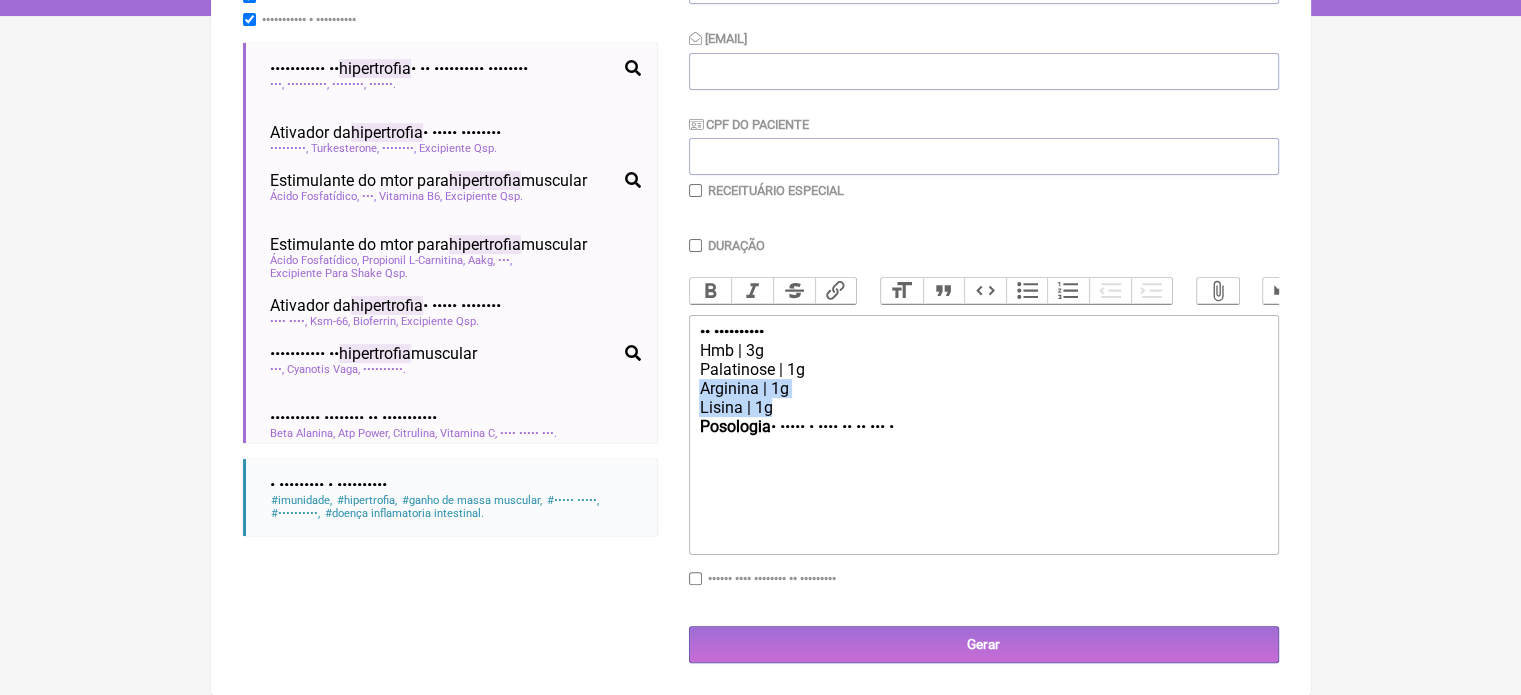 drag, startPoint x: 787, startPoint y: 410, endPoint x: 688, endPoint y: 392, distance: 100.62306 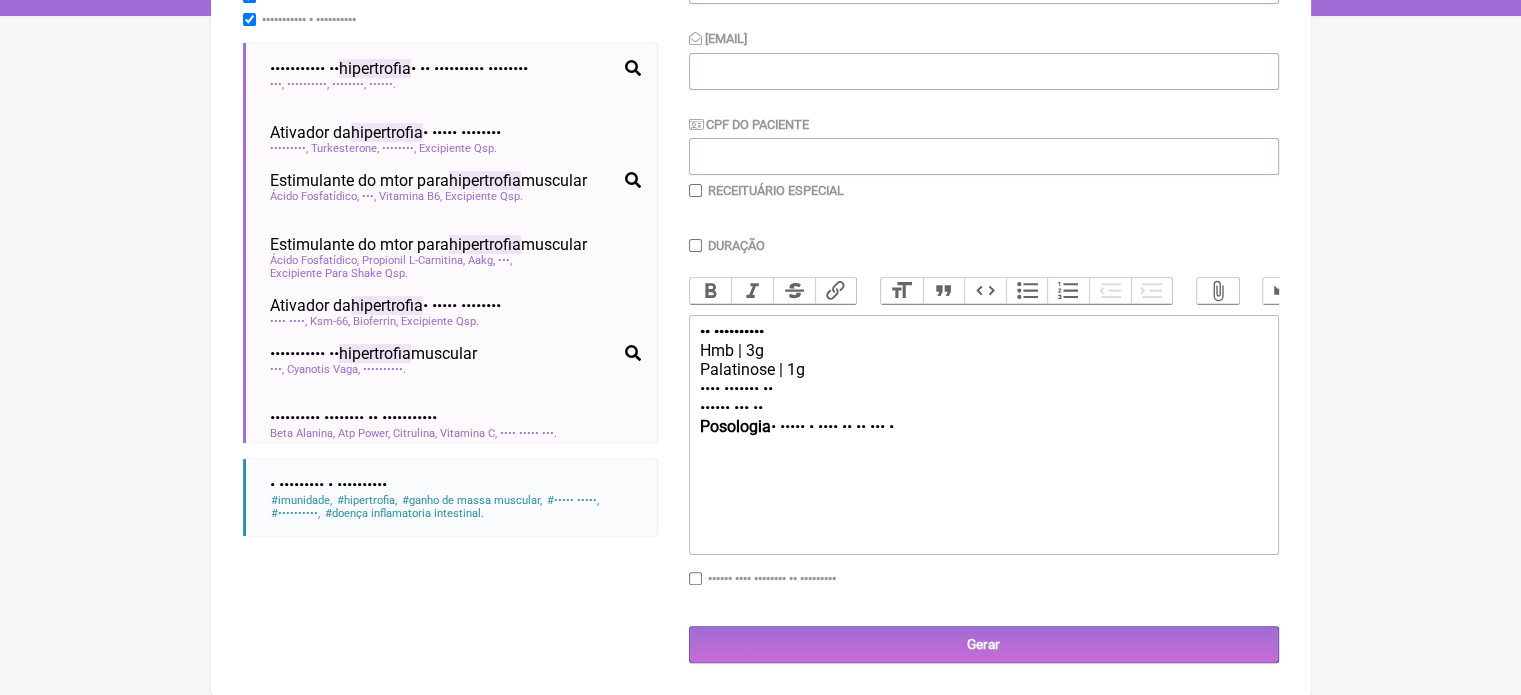 click on "Posologia : Tomar 1 dose 1x ao dia ㅤ" at bounding box center [983, 436] 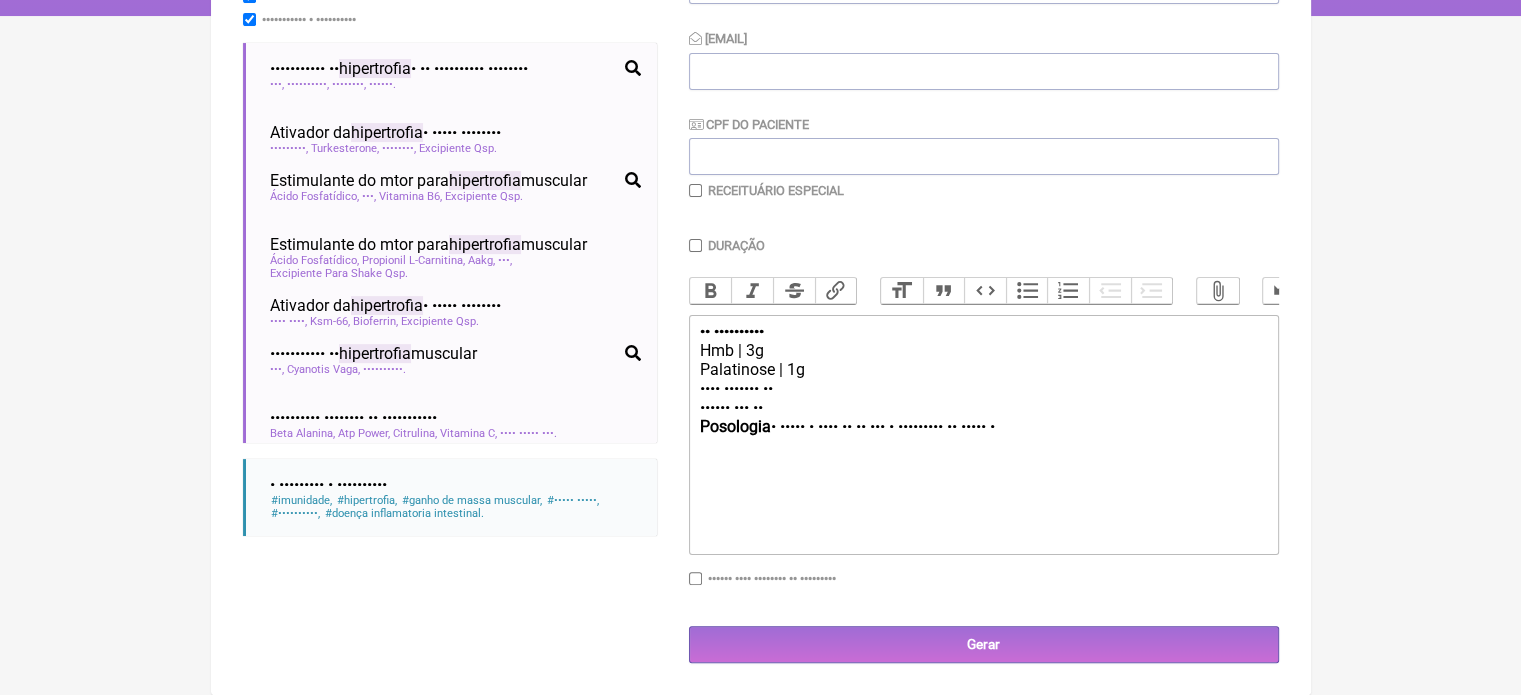 click on "BETA ALANINA [QUANTITY] CISTUB [QUANTITY] MG" at bounding box center (983, 398) 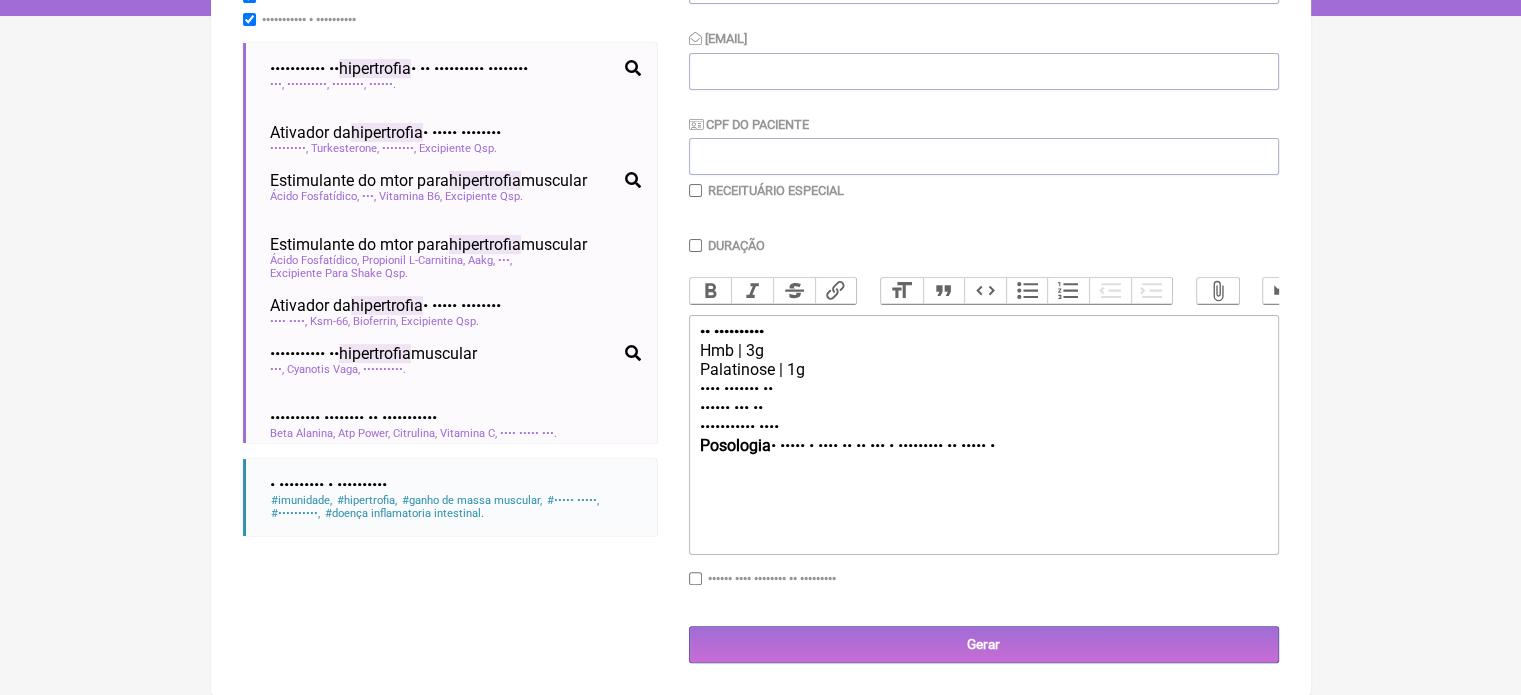 type on "<div><strong>1) MANIPULADO</strong></div><div>Hmb | [QUANTITY]</div><div>Palatinose | [QUANTITY]</div><div>BETA ALANINA [QUANTITY]<br>CISTUB [QUANTITY] MG&nbsp;<br>PEPTISTRONG [QUANTITY]&nbsp;</div><div><strong>Posologia</strong>: Tomar [QUANTITY] dose [QUANTITY]x ao dia . MANIPULAR EM SACHE ㅤ<br><br></div>" 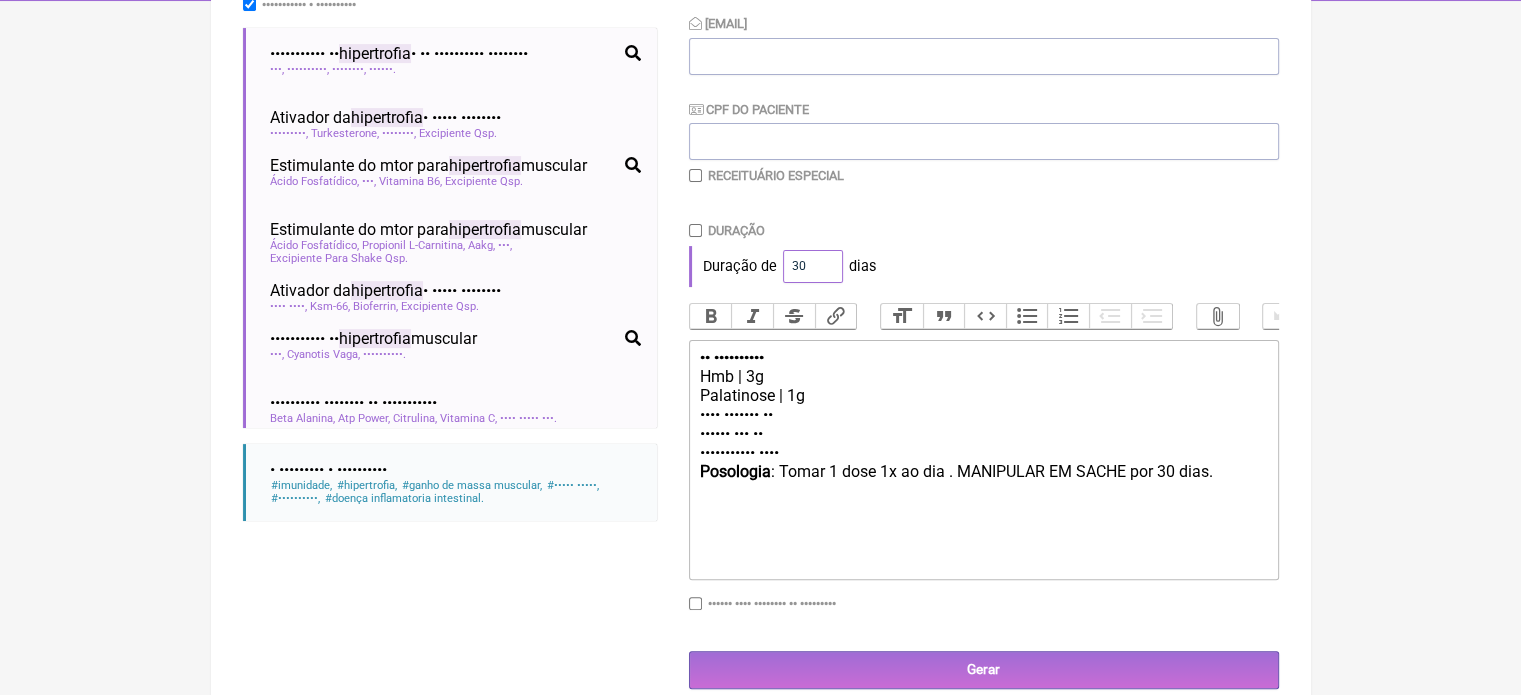 drag, startPoint x: 812, startPoint y: 269, endPoint x: 782, endPoint y: 268, distance: 30.016663 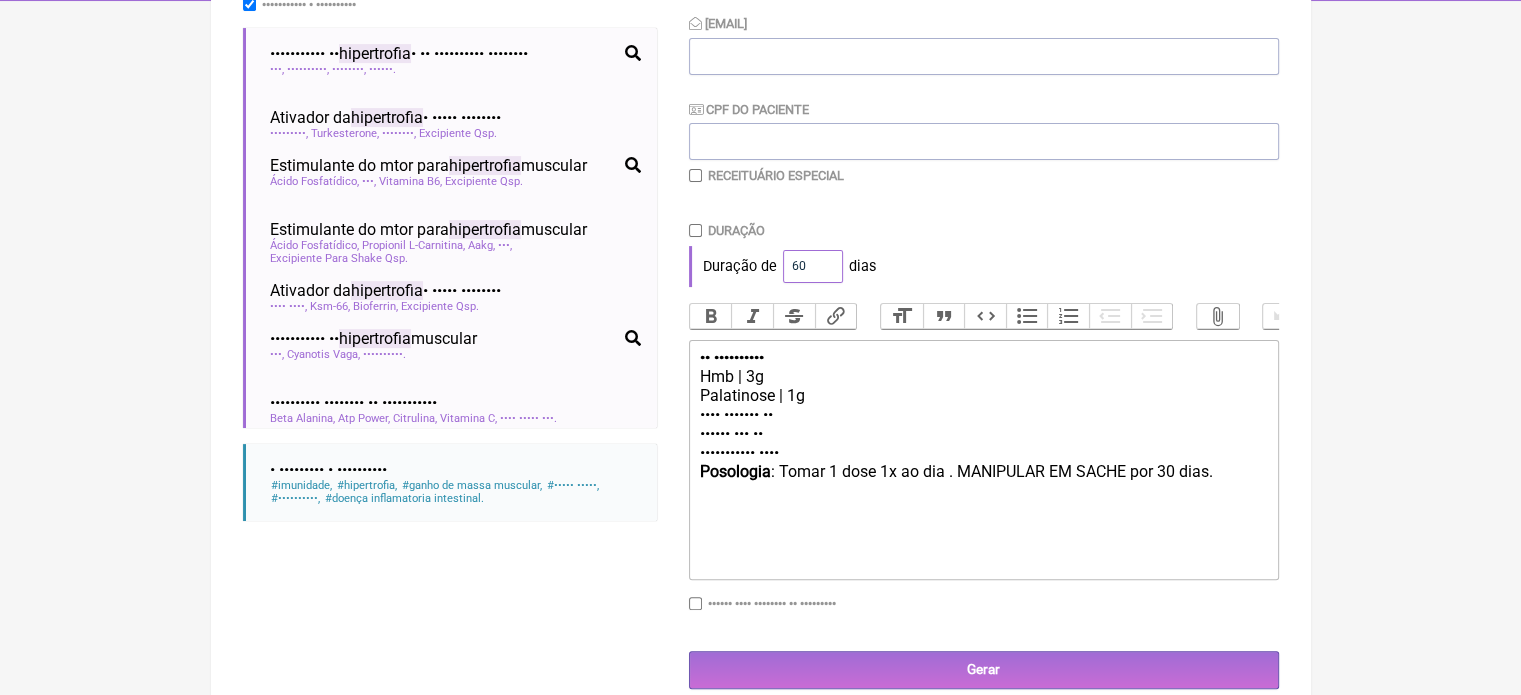 type on "60" 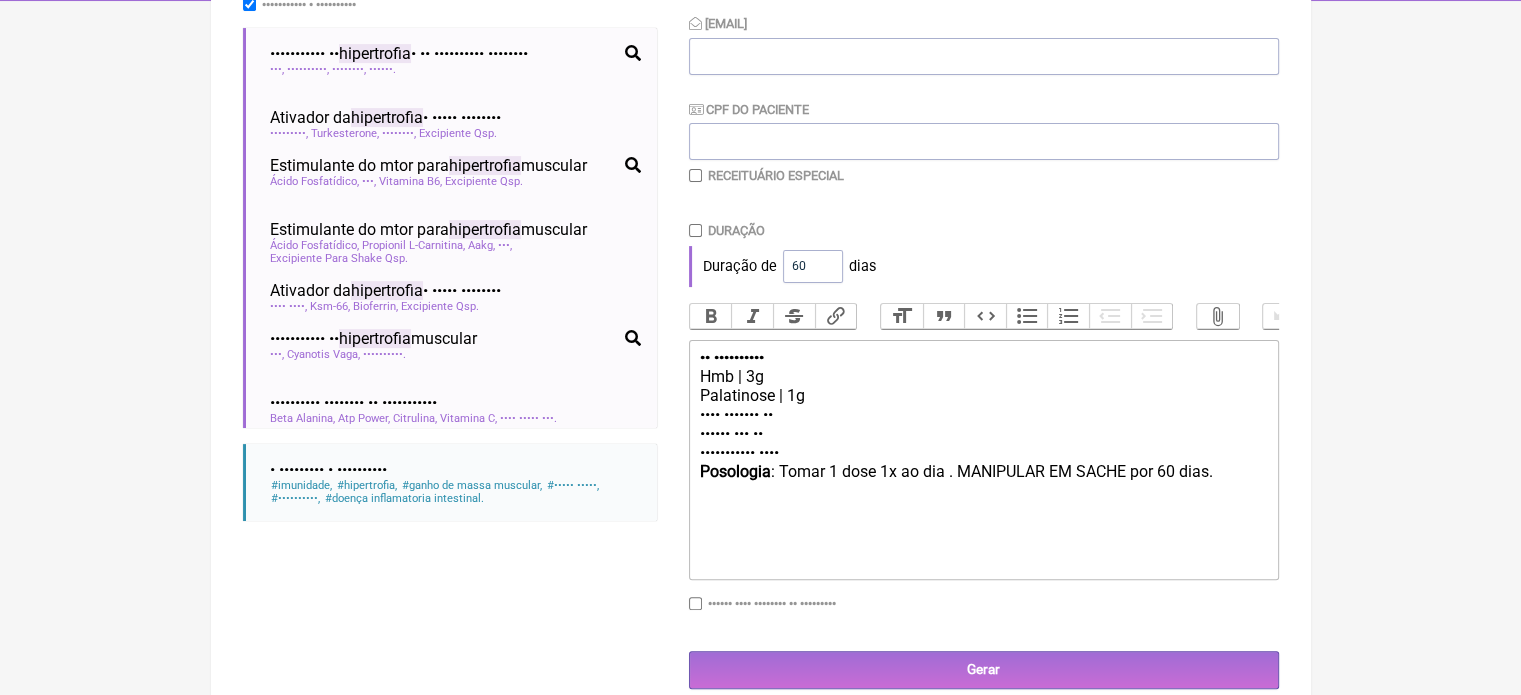 click on "Posologia : Tomar 1 dose 1x ao dia . MANIPULAR EM SACHE por 60 dias." at bounding box center (983, 481) 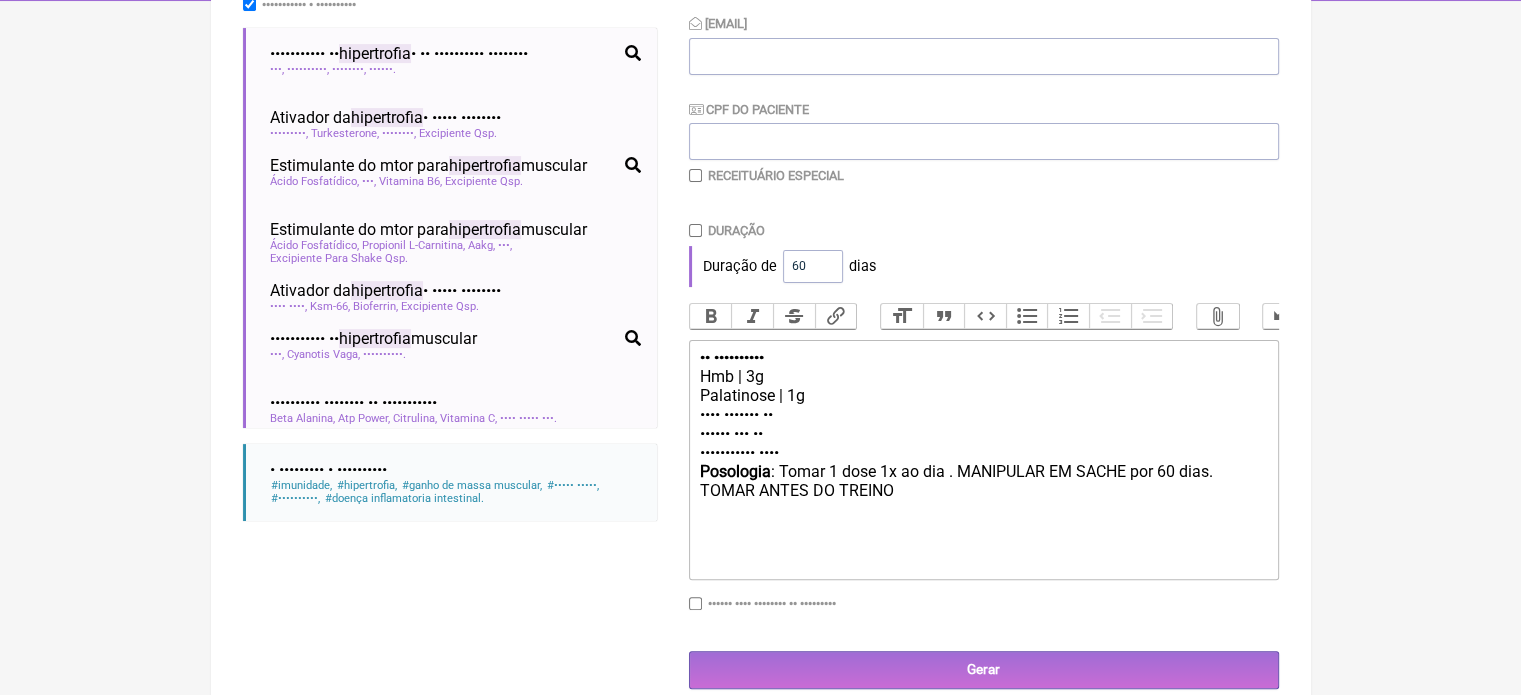 type on "••••••••••••••• ••••••••••••••••••••••••••••••••• • ••••••••••••••••••••••• • ••••••••••••••••• ••••••• •••••••••••• ••• ••••••••••••••••••••••• •••••••••••••••••••••••••••••••••••••••••••••••• ••••• • •••• •• •• ••• • ••••••••• •• ••••• ••• •• ••••• ••••• ••••• •• ••••••••••••••••••••••••••" 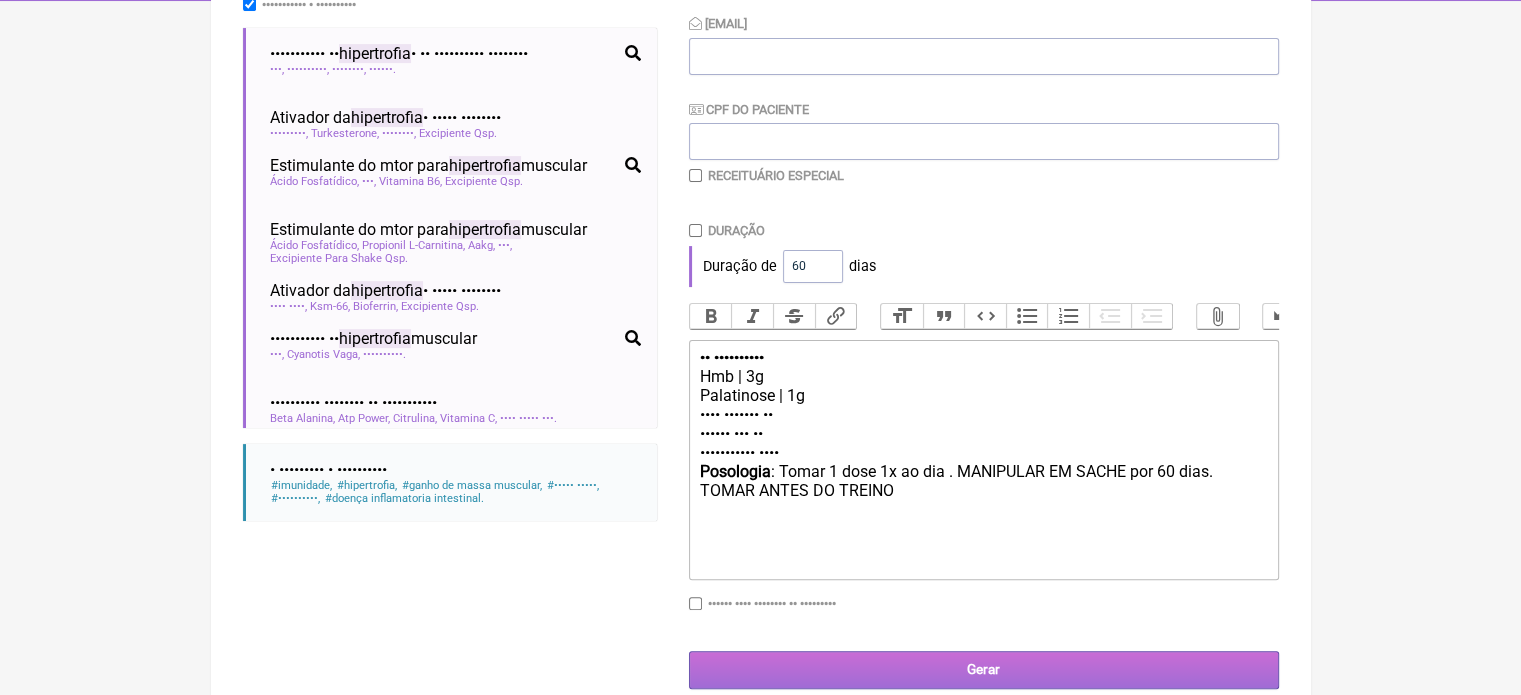 click on "Gerar" at bounding box center [984, 669] 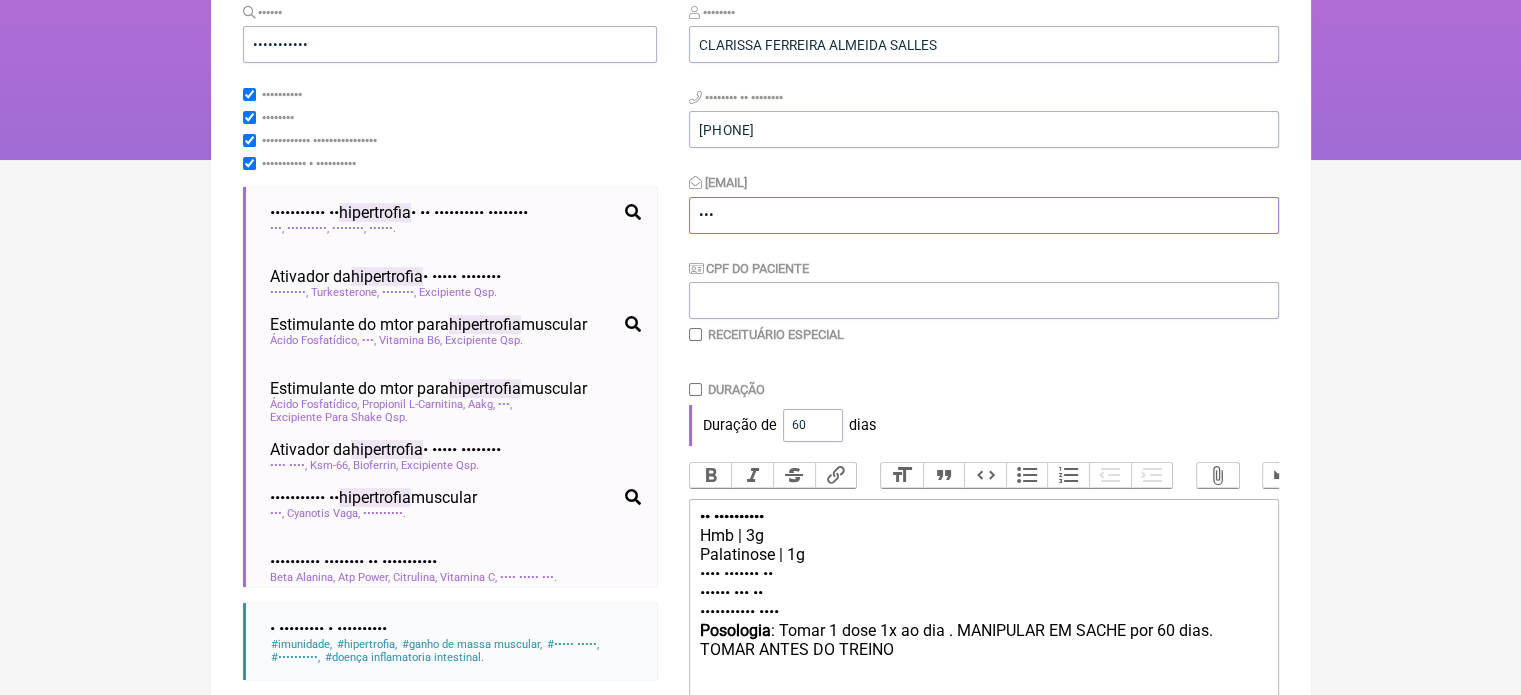 scroll, scrollTop: 440, scrollLeft: 0, axis: vertical 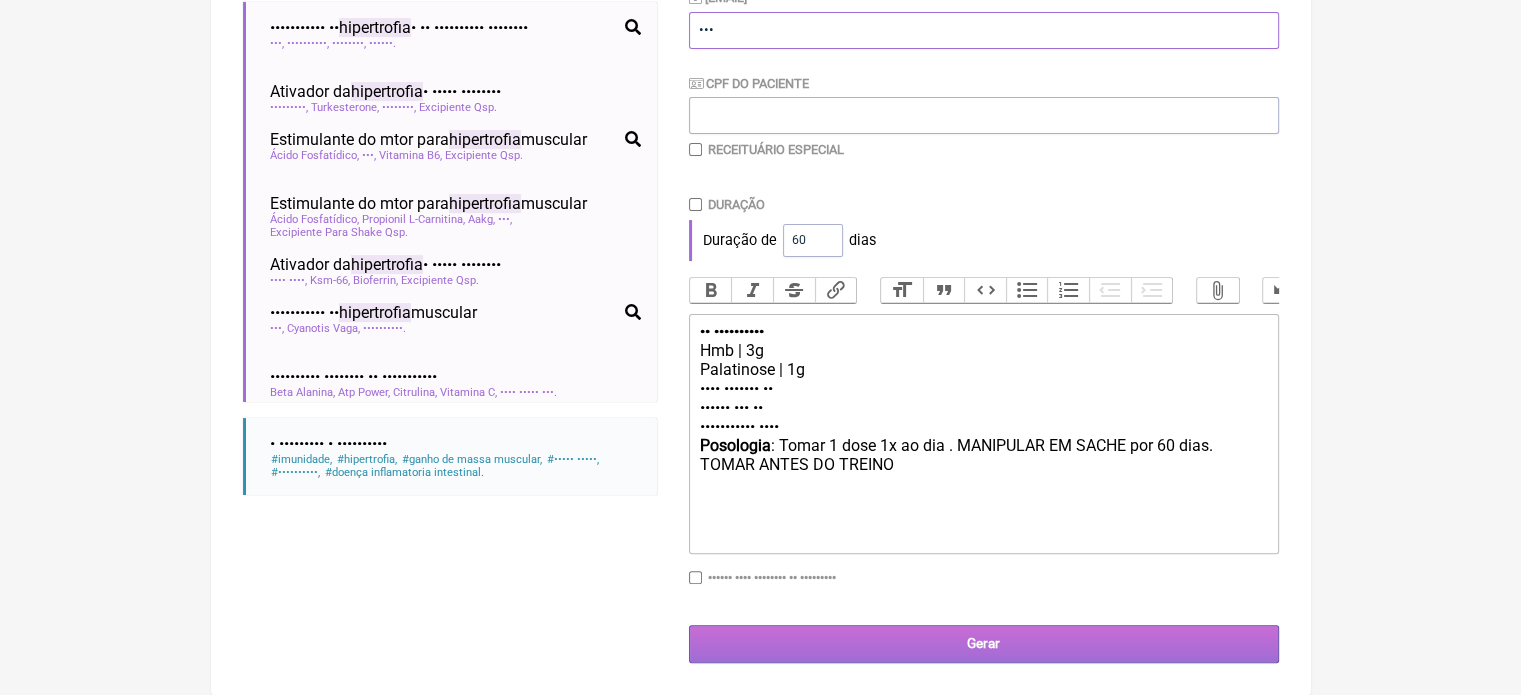 type on "•••" 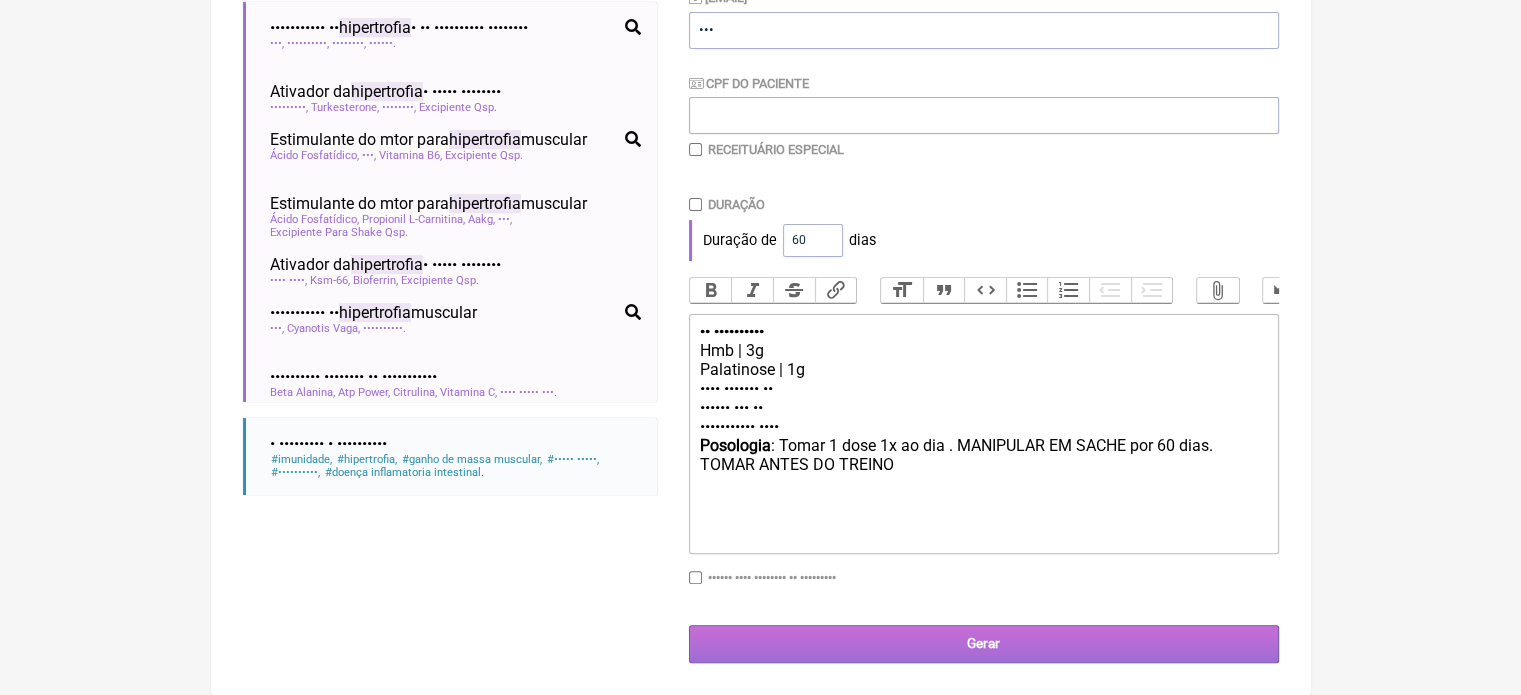 click on "Gerar" at bounding box center (984, 643) 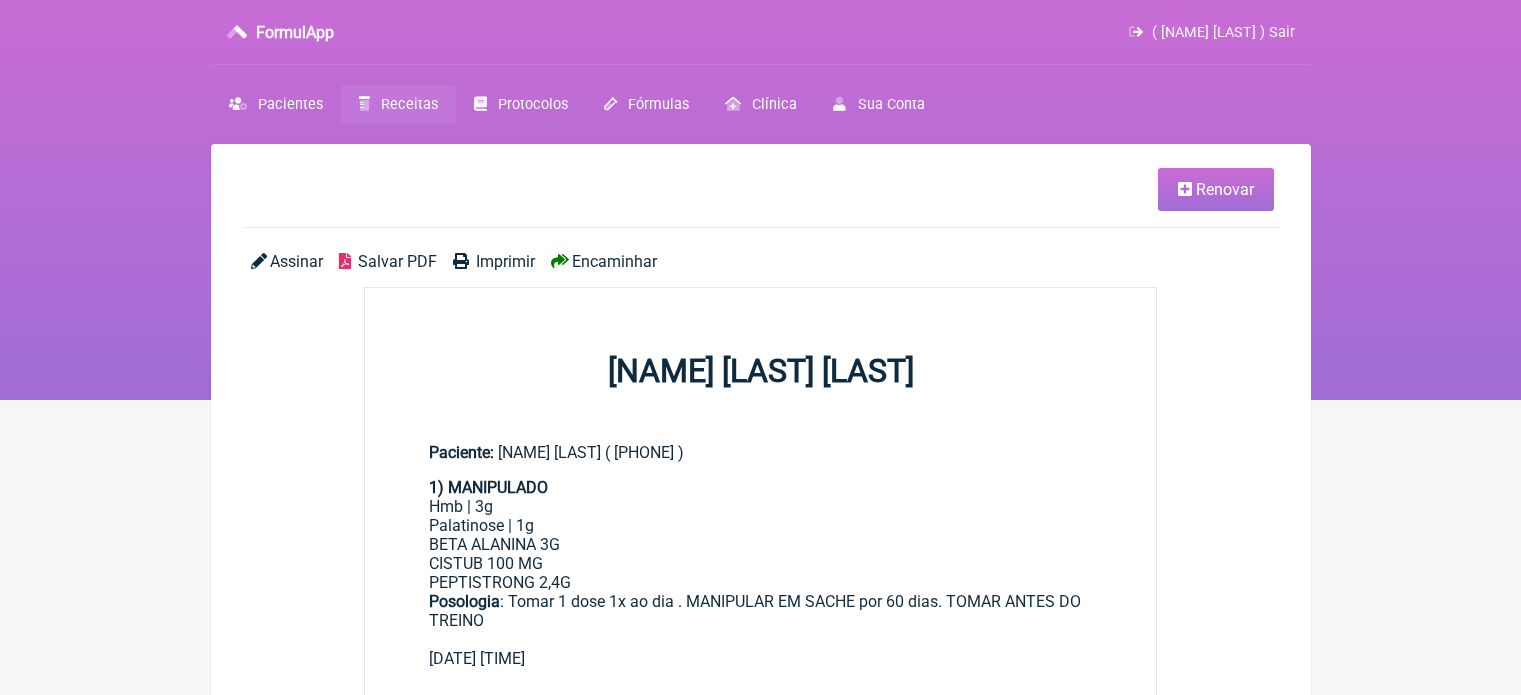 scroll, scrollTop: 0, scrollLeft: 0, axis: both 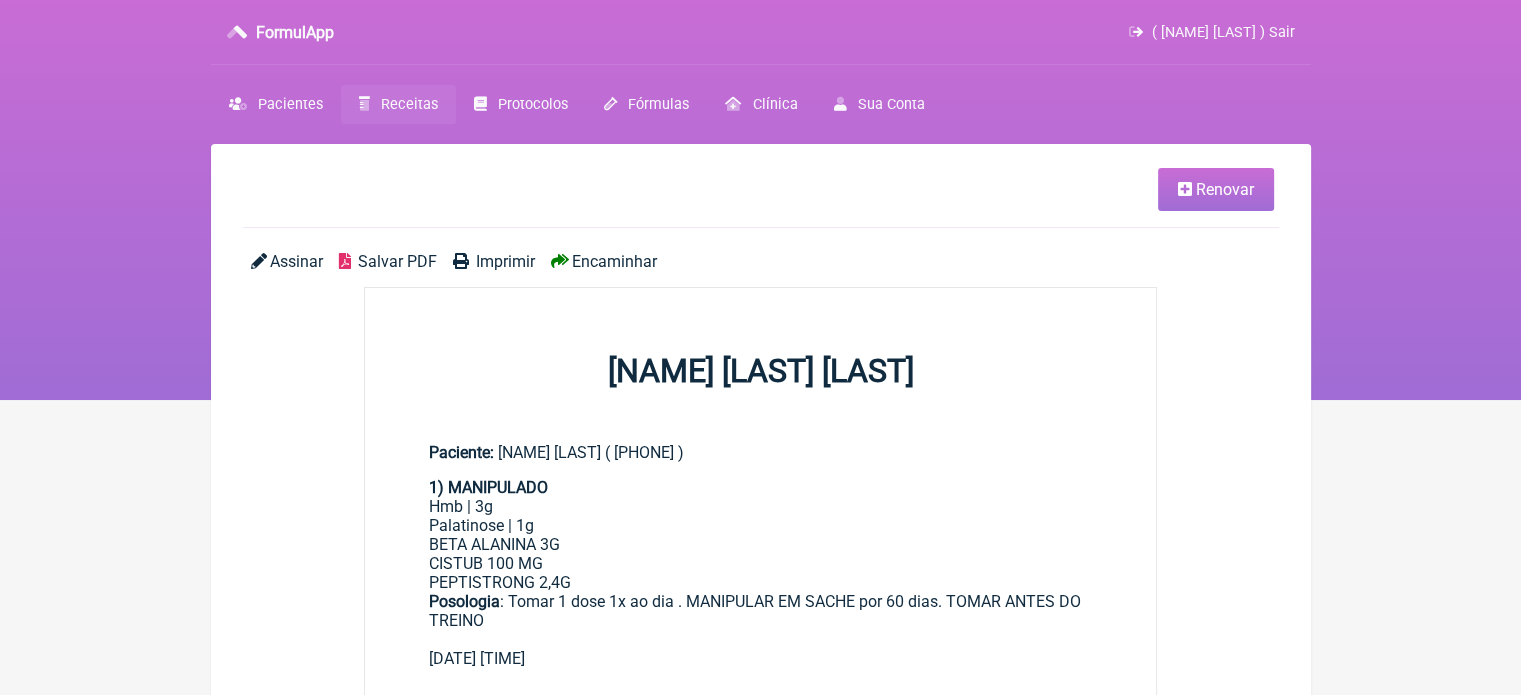 click on "Imprimir" at bounding box center [505, 261] 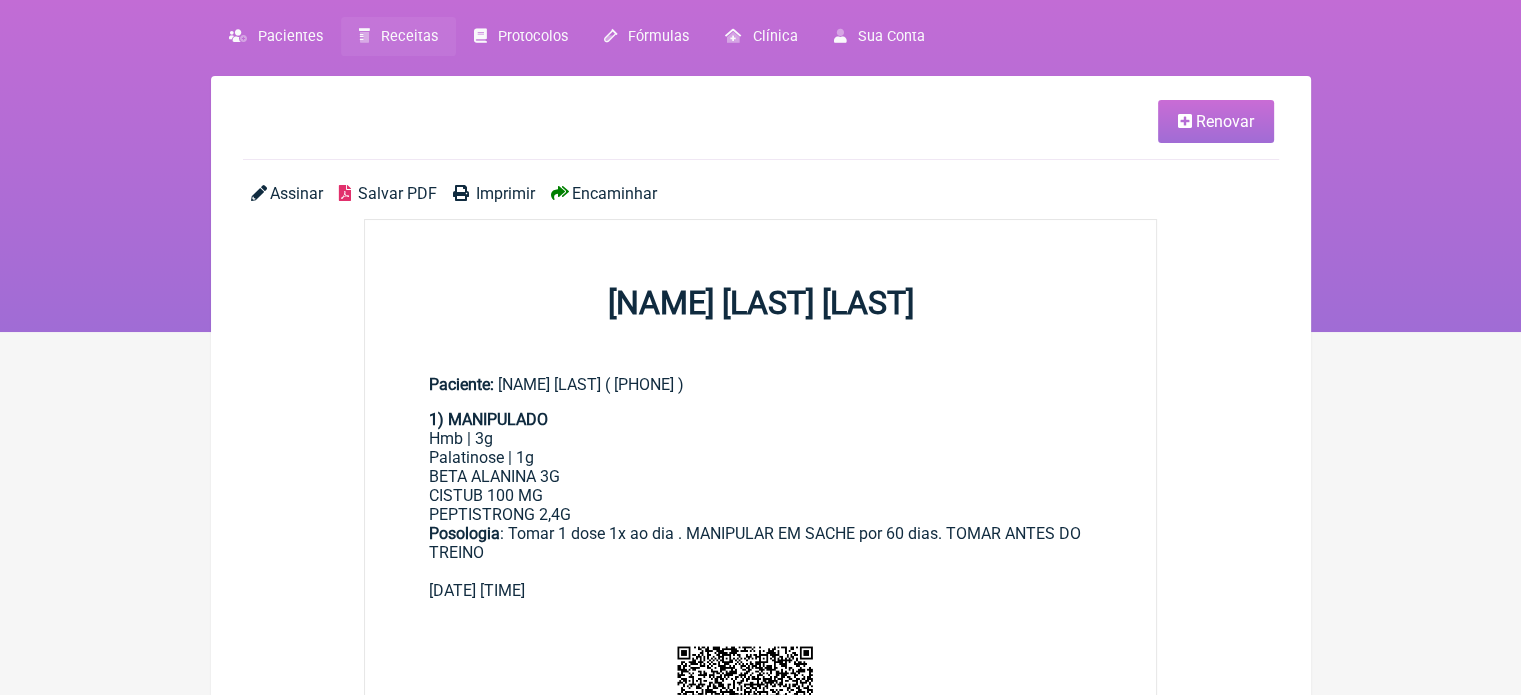 scroll, scrollTop: 100, scrollLeft: 0, axis: vertical 